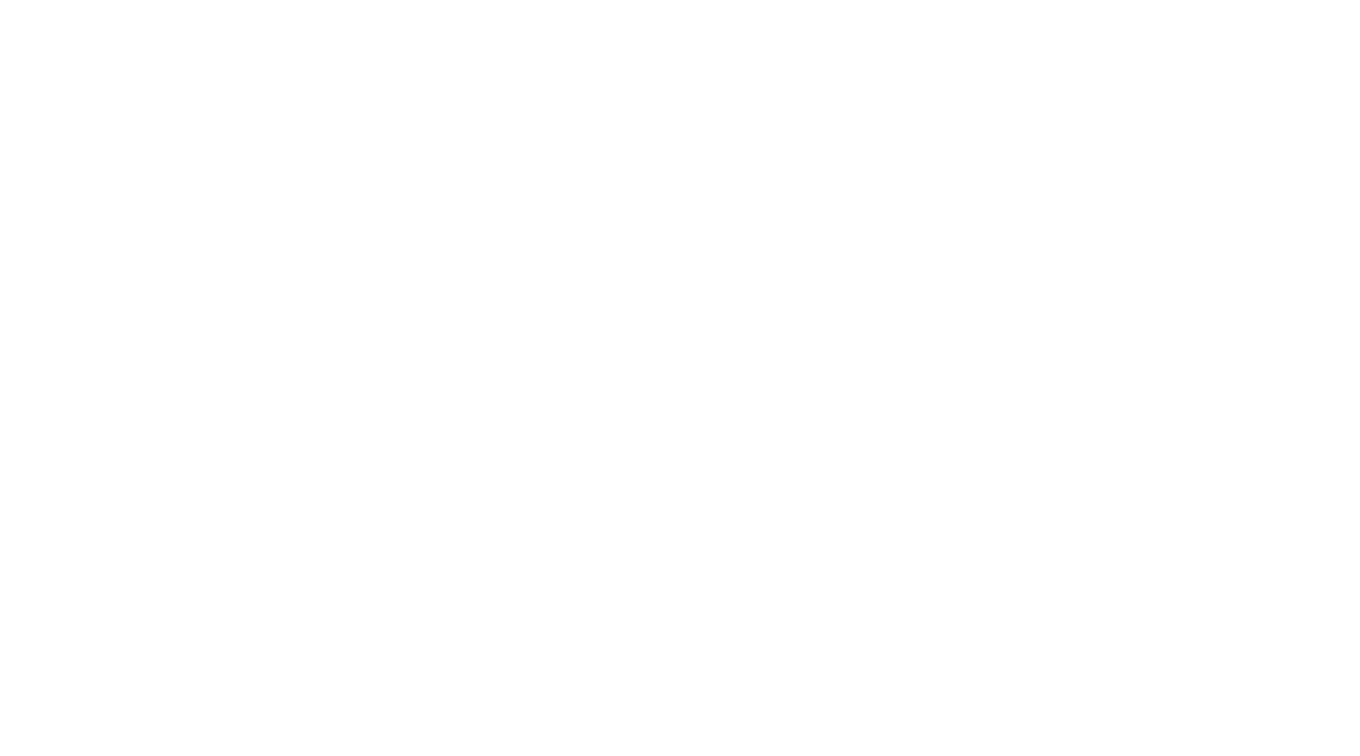 scroll, scrollTop: 0, scrollLeft: 0, axis: both 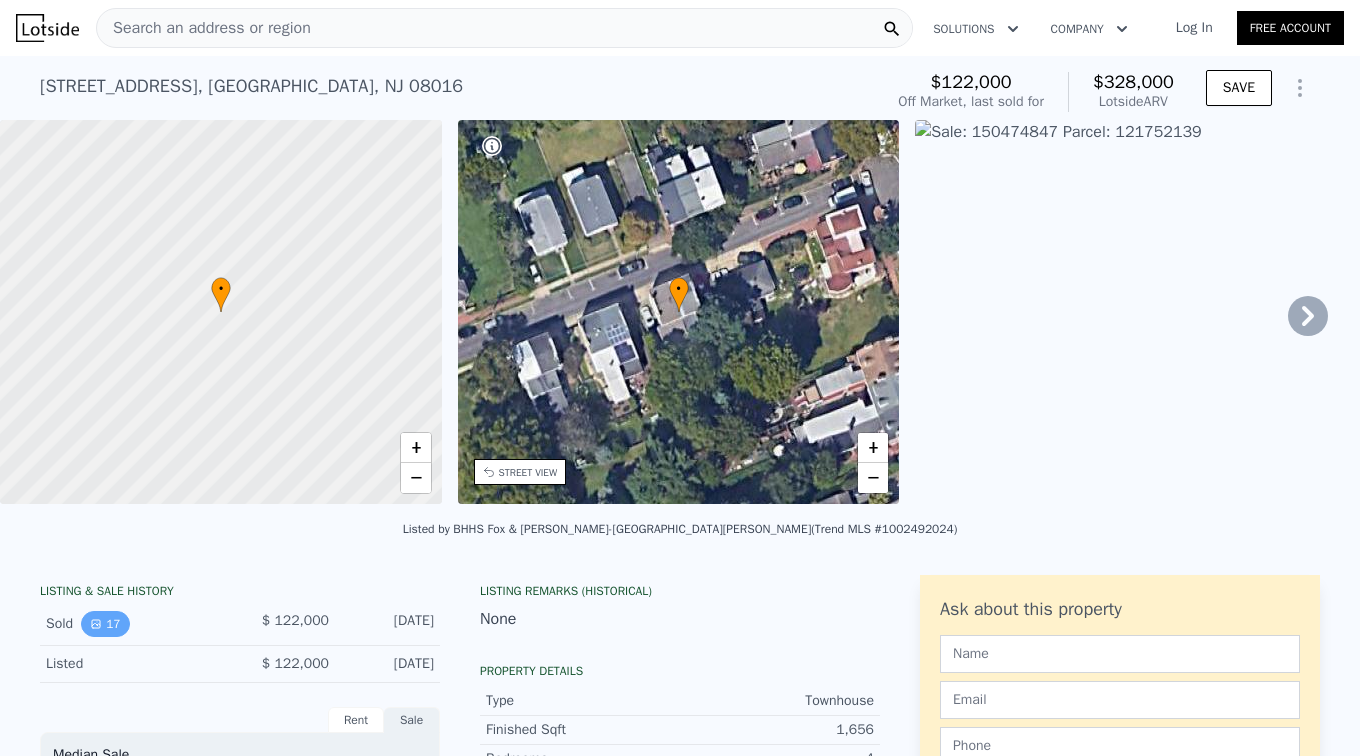 click on "17" at bounding box center [105, 624] 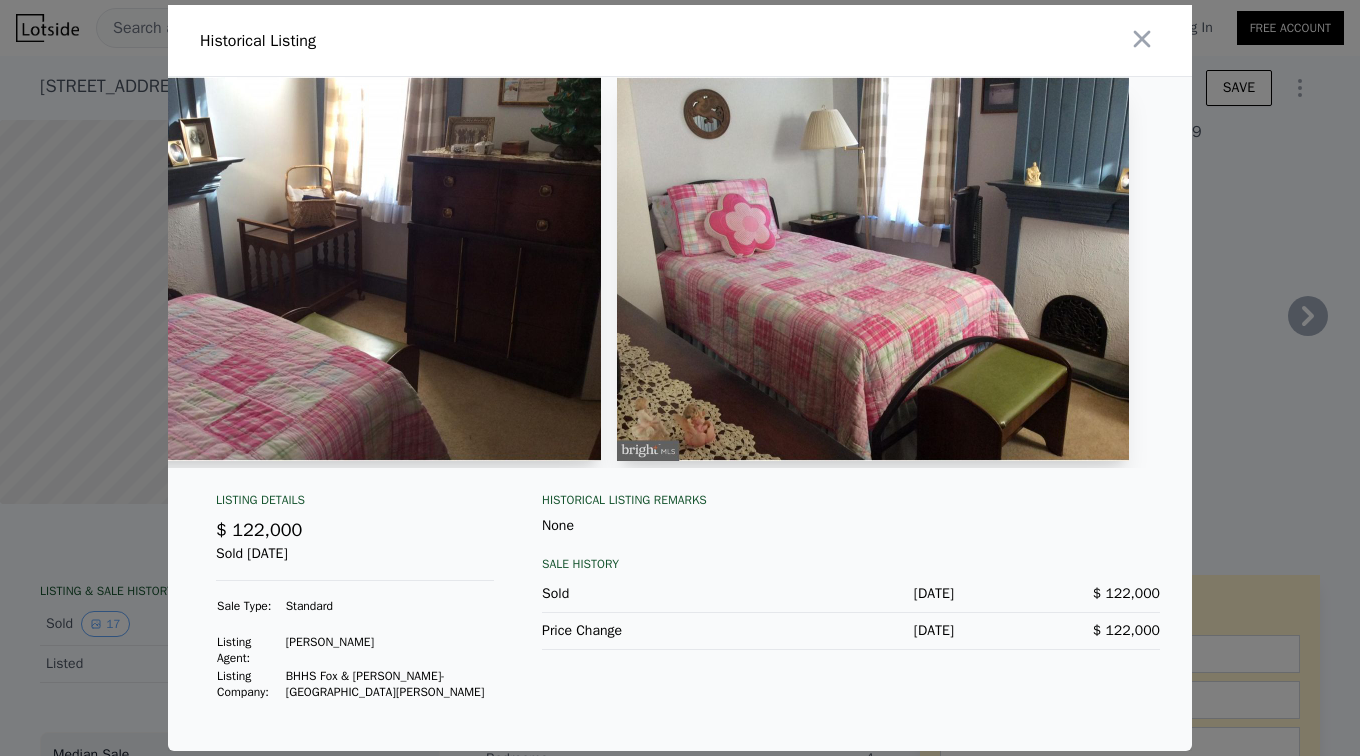 scroll, scrollTop: 0, scrollLeft: 4641, axis: horizontal 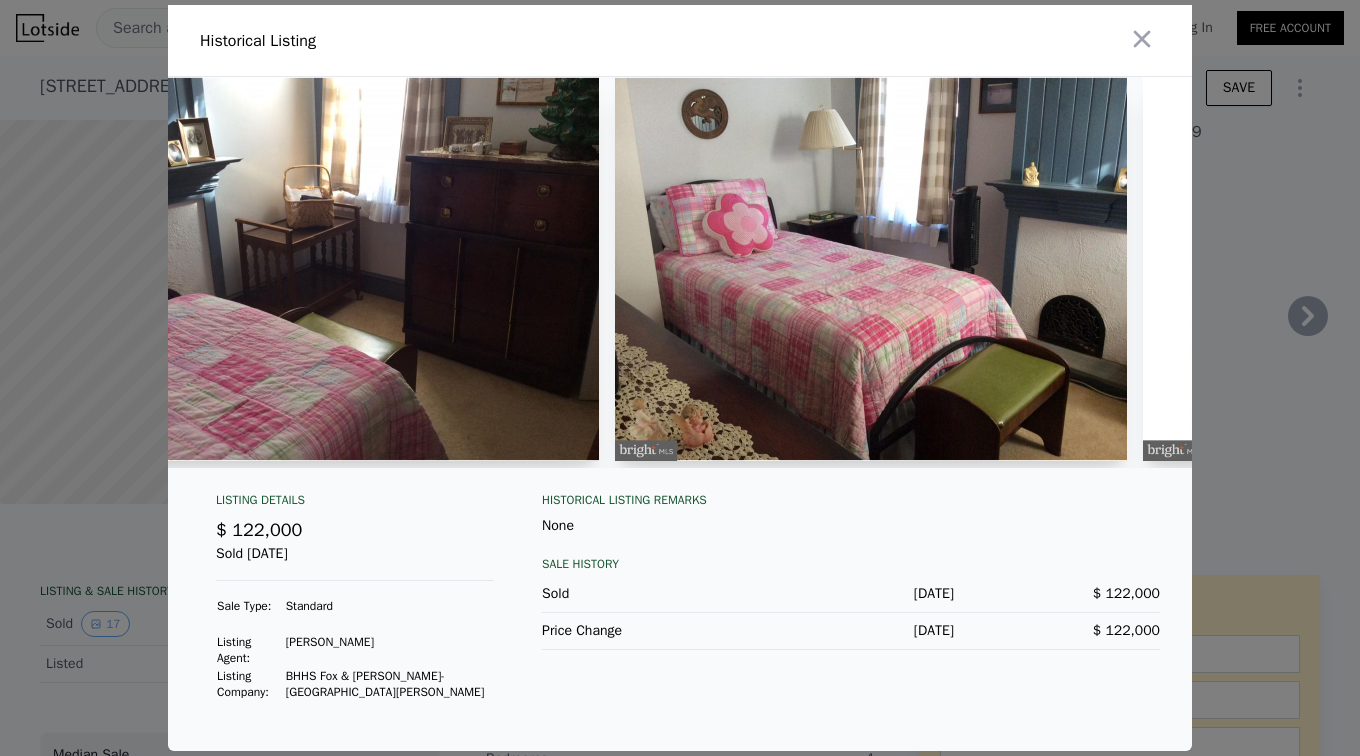click at bounding box center (871, 269) 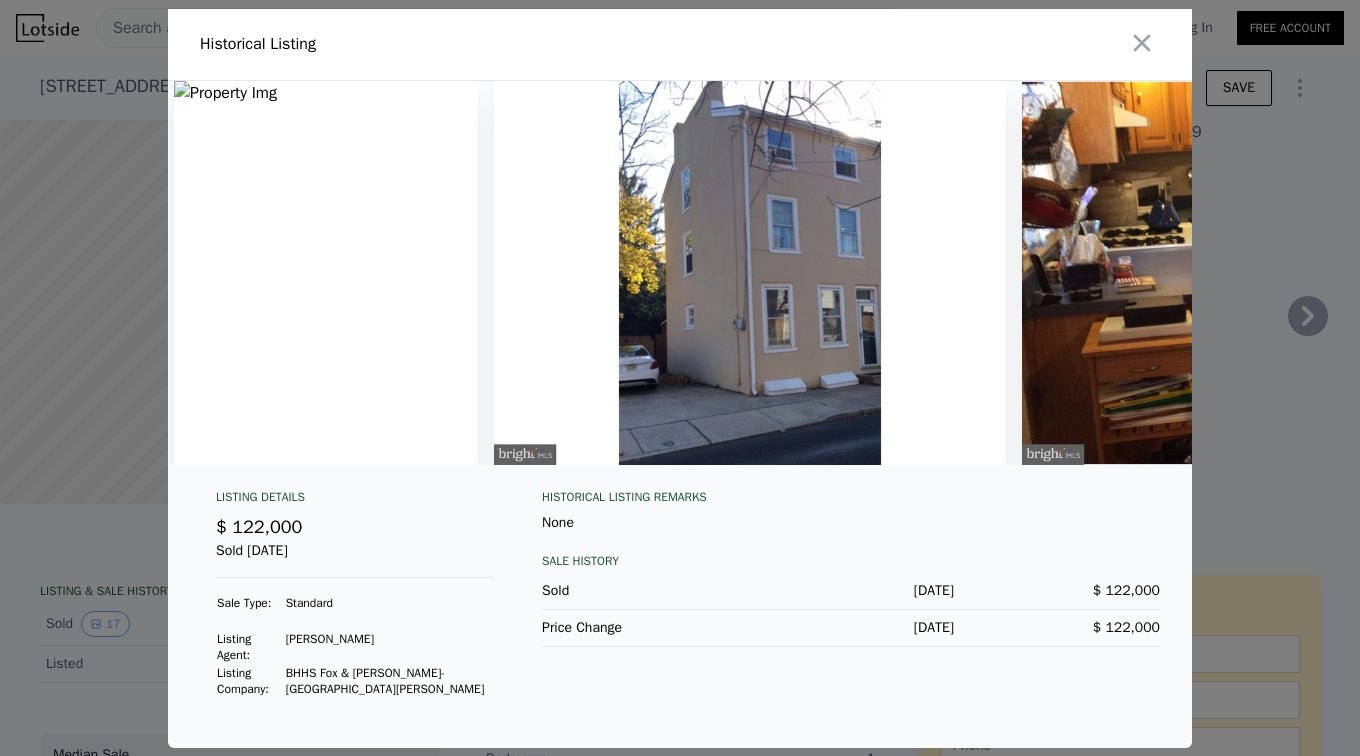 scroll, scrollTop: 0, scrollLeft: 0, axis: both 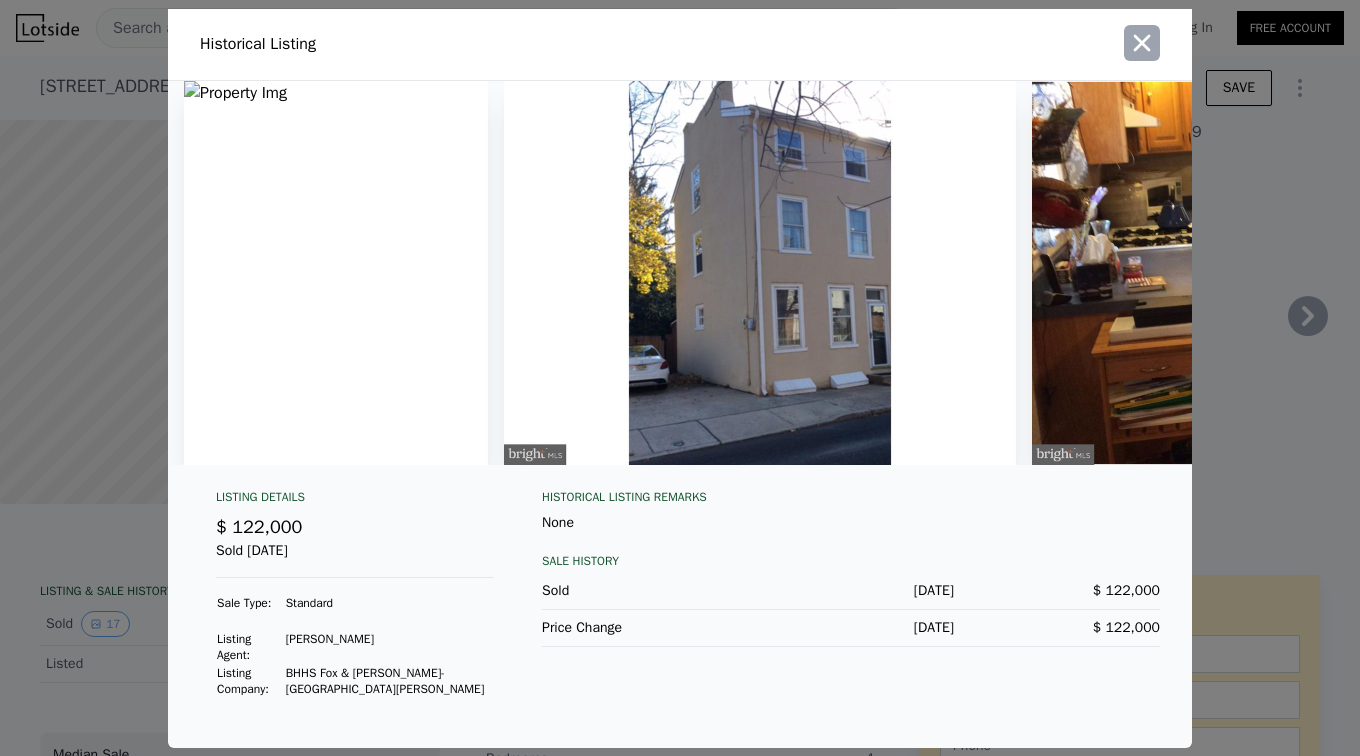 click 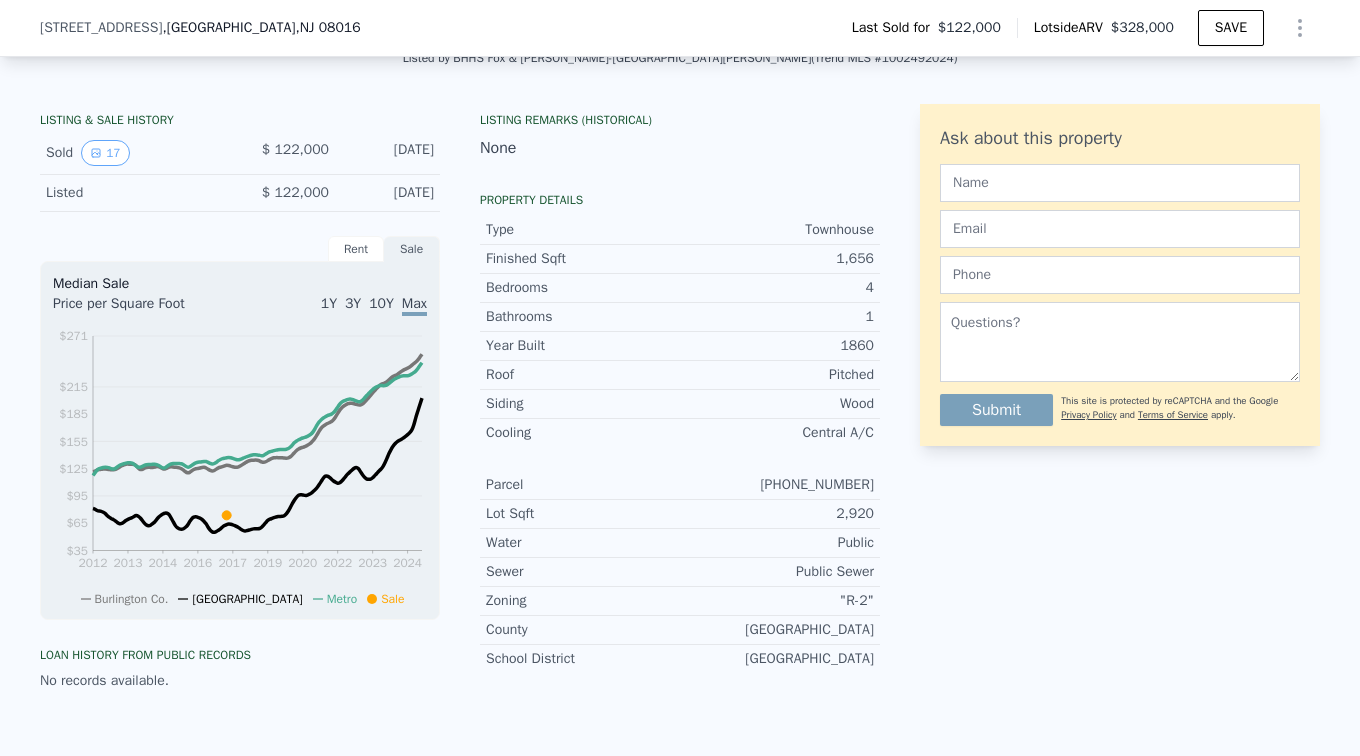 scroll, scrollTop: 532, scrollLeft: 0, axis: vertical 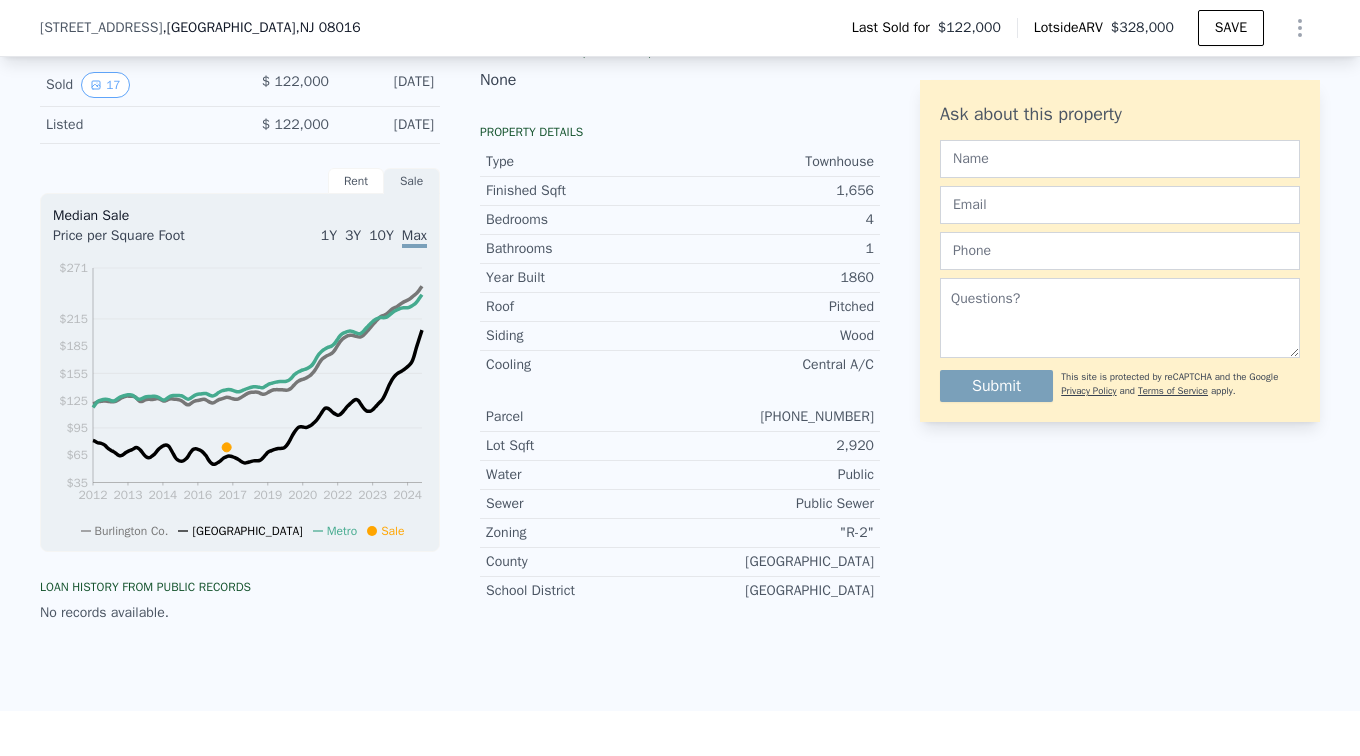 click on "Rent" at bounding box center (356, 181) 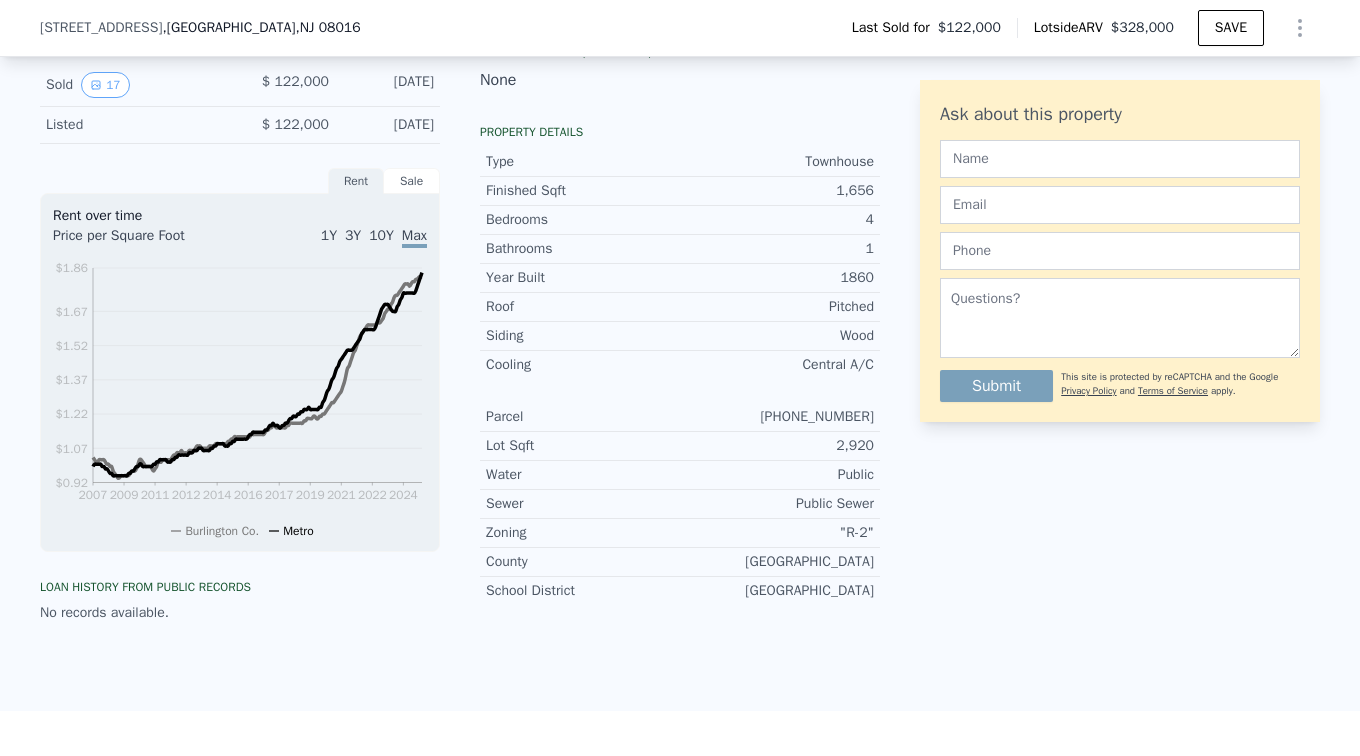 click on "Sale" at bounding box center [412, 181] 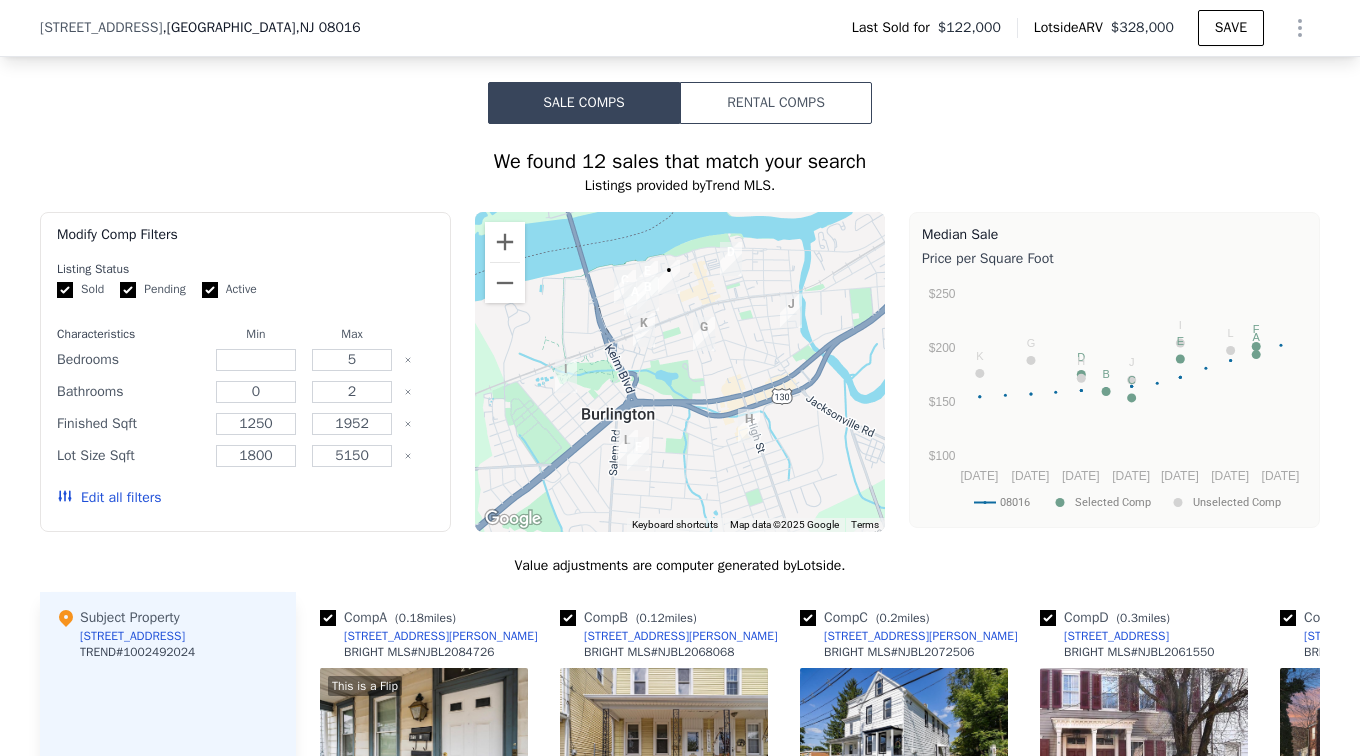 scroll, scrollTop: 1250, scrollLeft: 0, axis: vertical 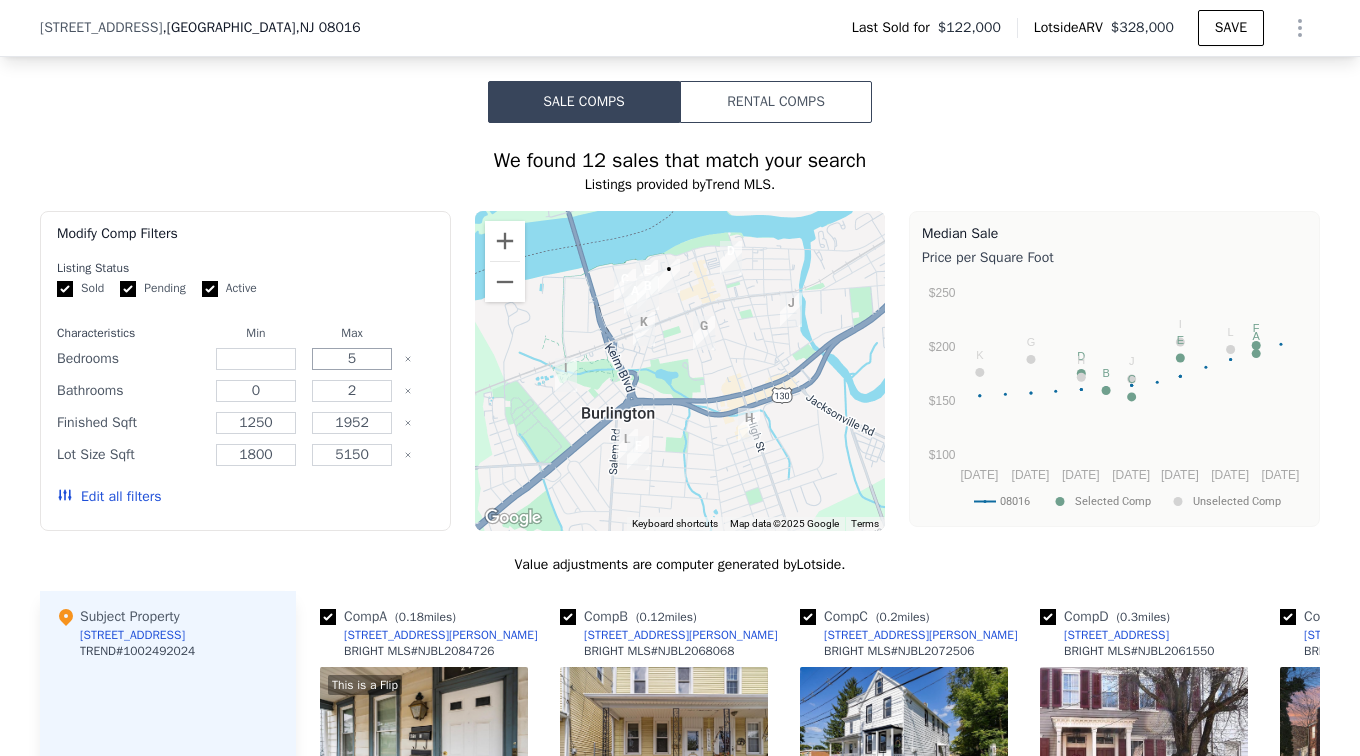 drag, startPoint x: 344, startPoint y: 368, endPoint x: 358, endPoint y: 371, distance: 14.3178215 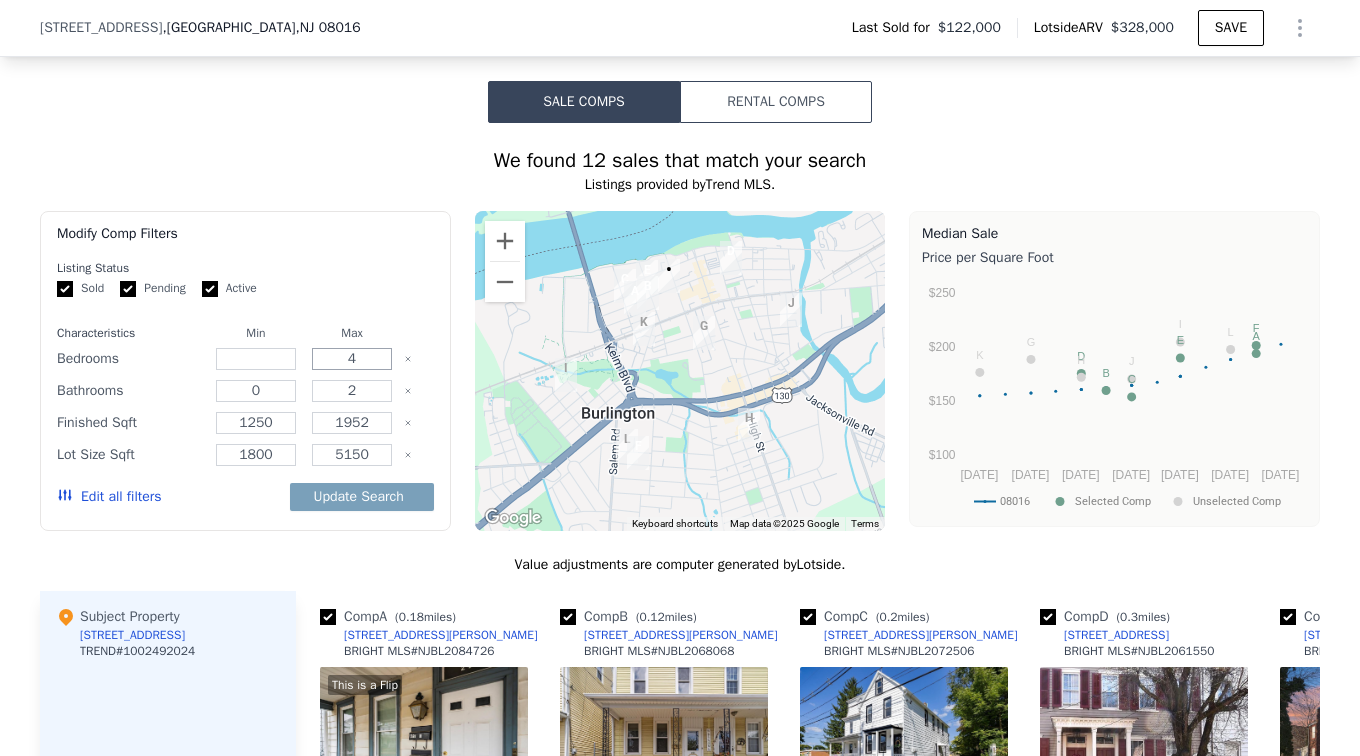 type on "4" 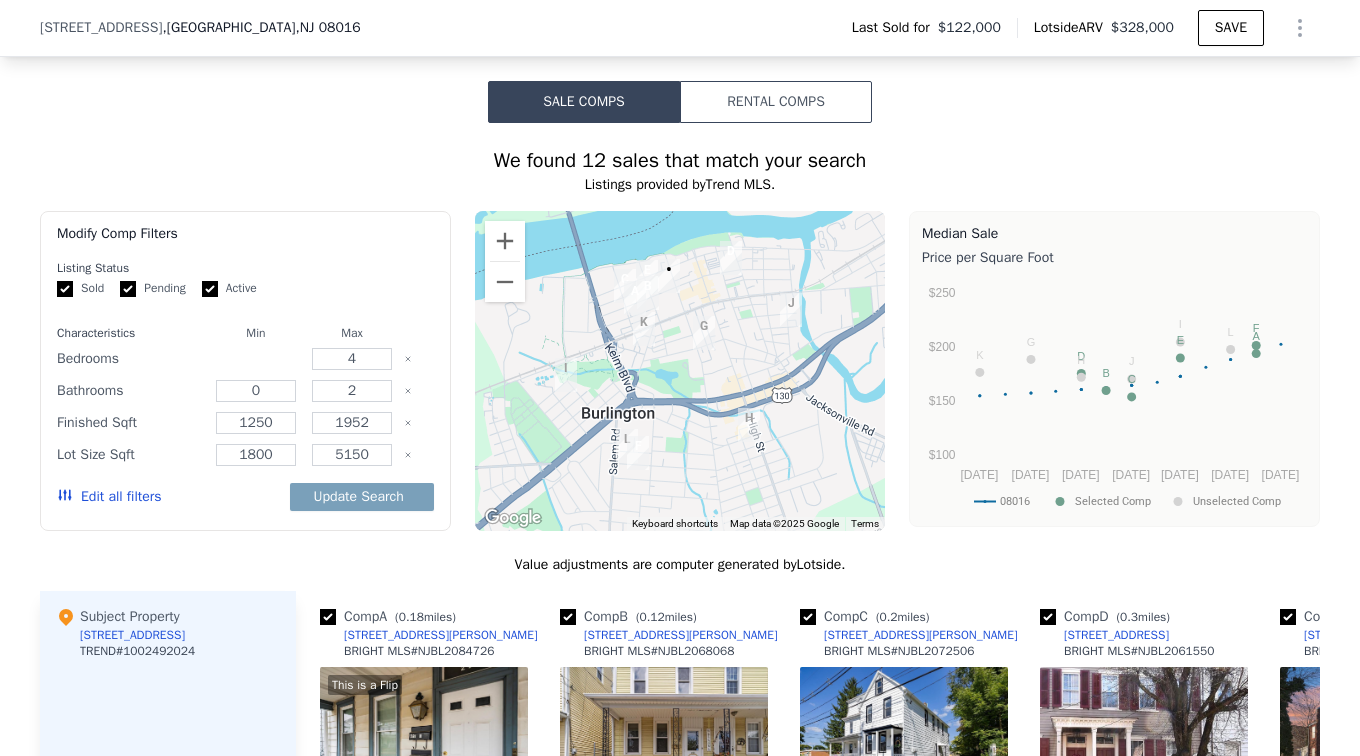 click at bounding box center [255, 359] 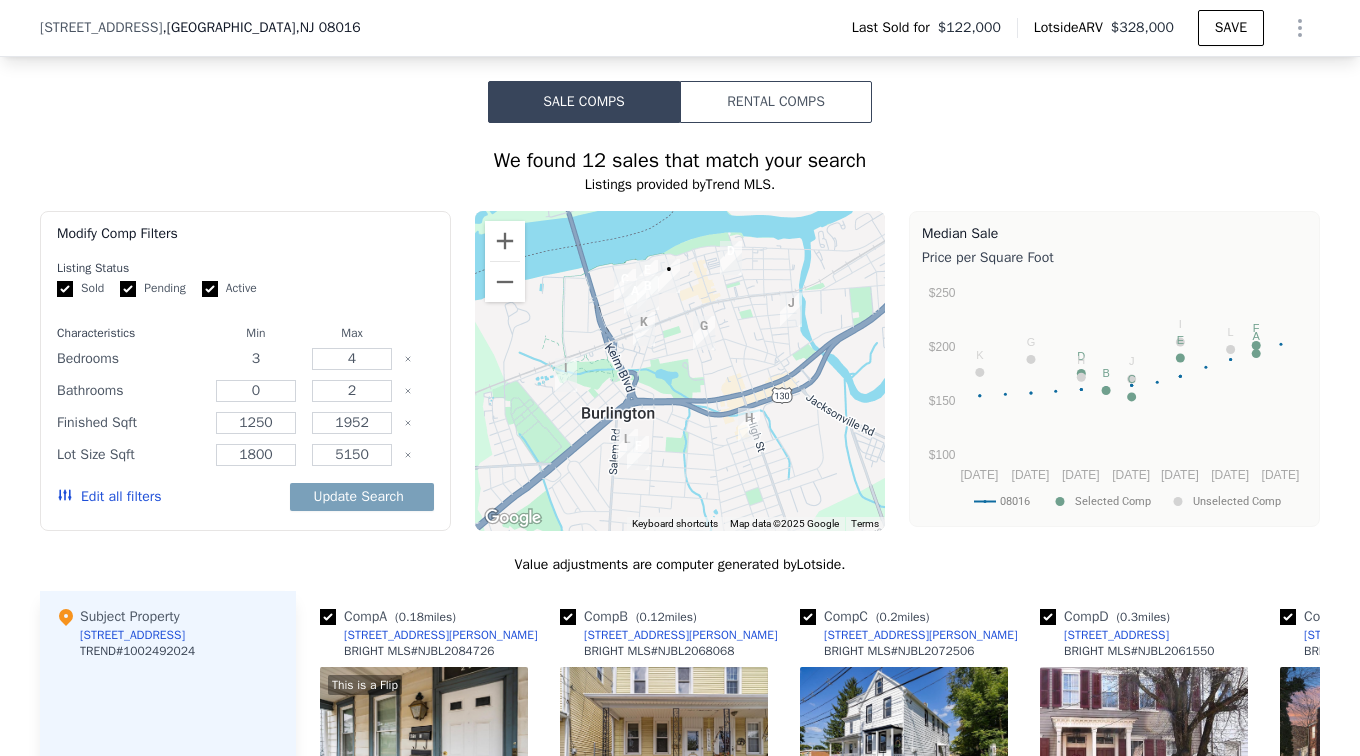 type on "3" 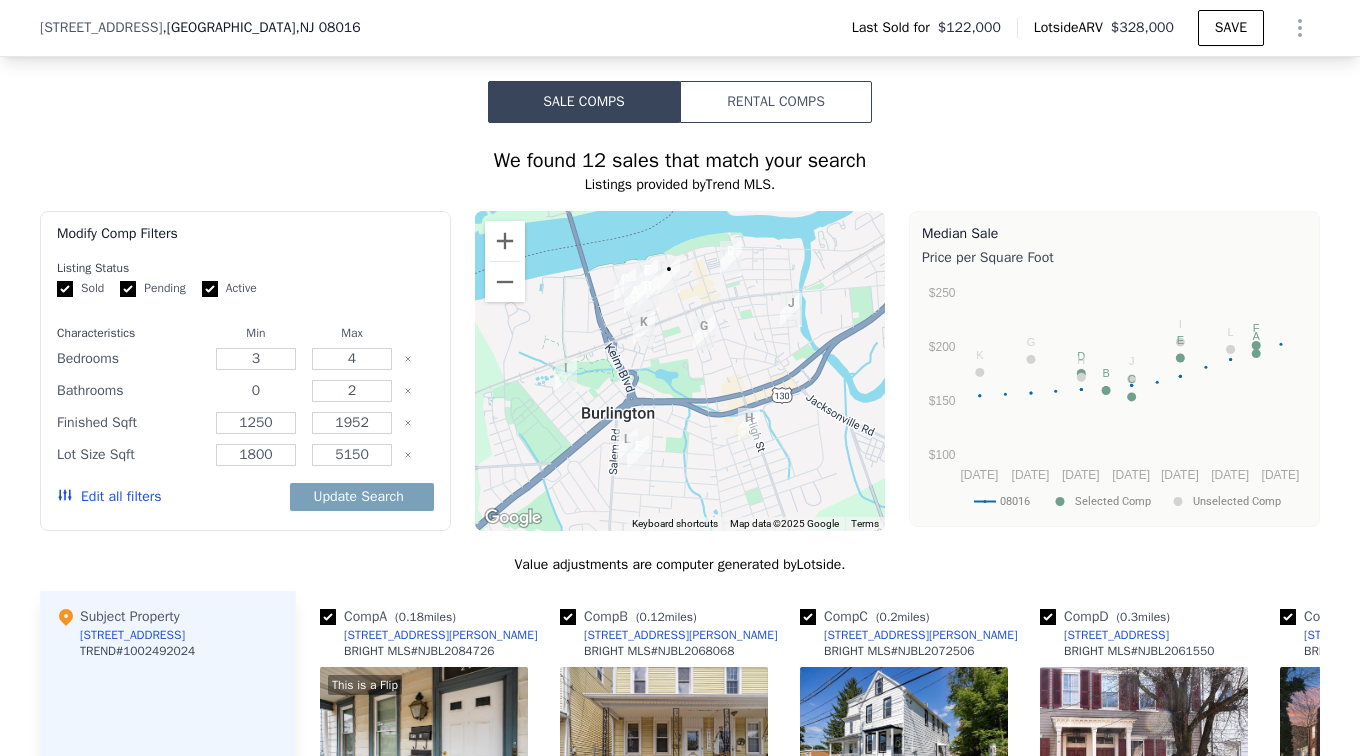 drag, startPoint x: 258, startPoint y: 408, endPoint x: 225, endPoint y: 408, distance: 33 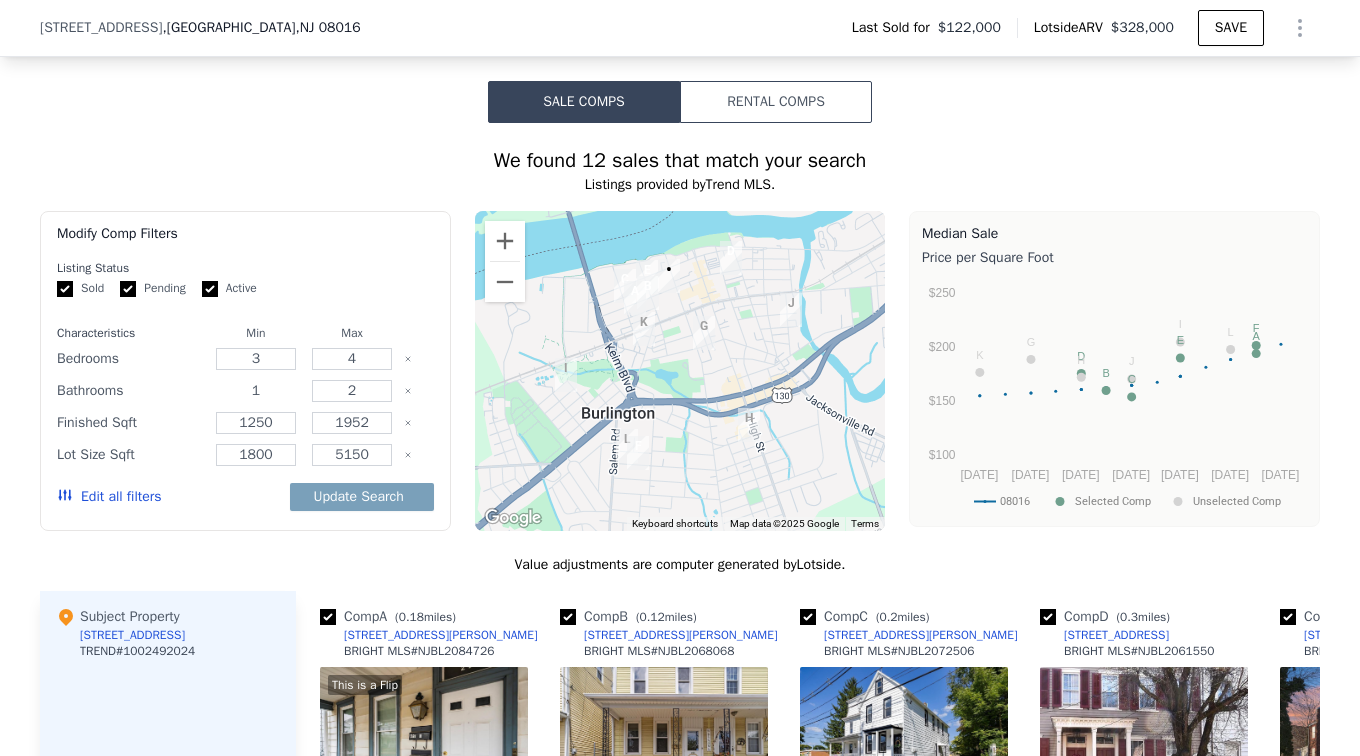 type on "1" 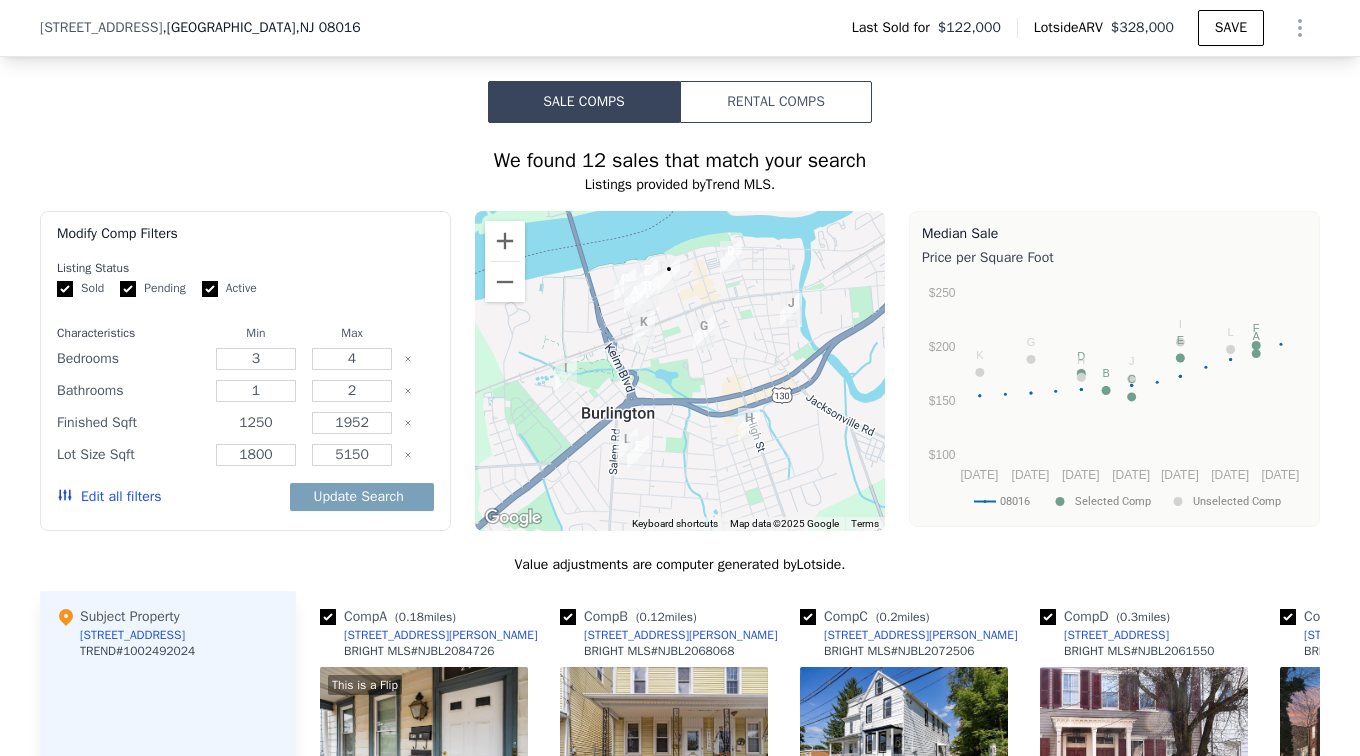 click on "1250" at bounding box center [255, 423] 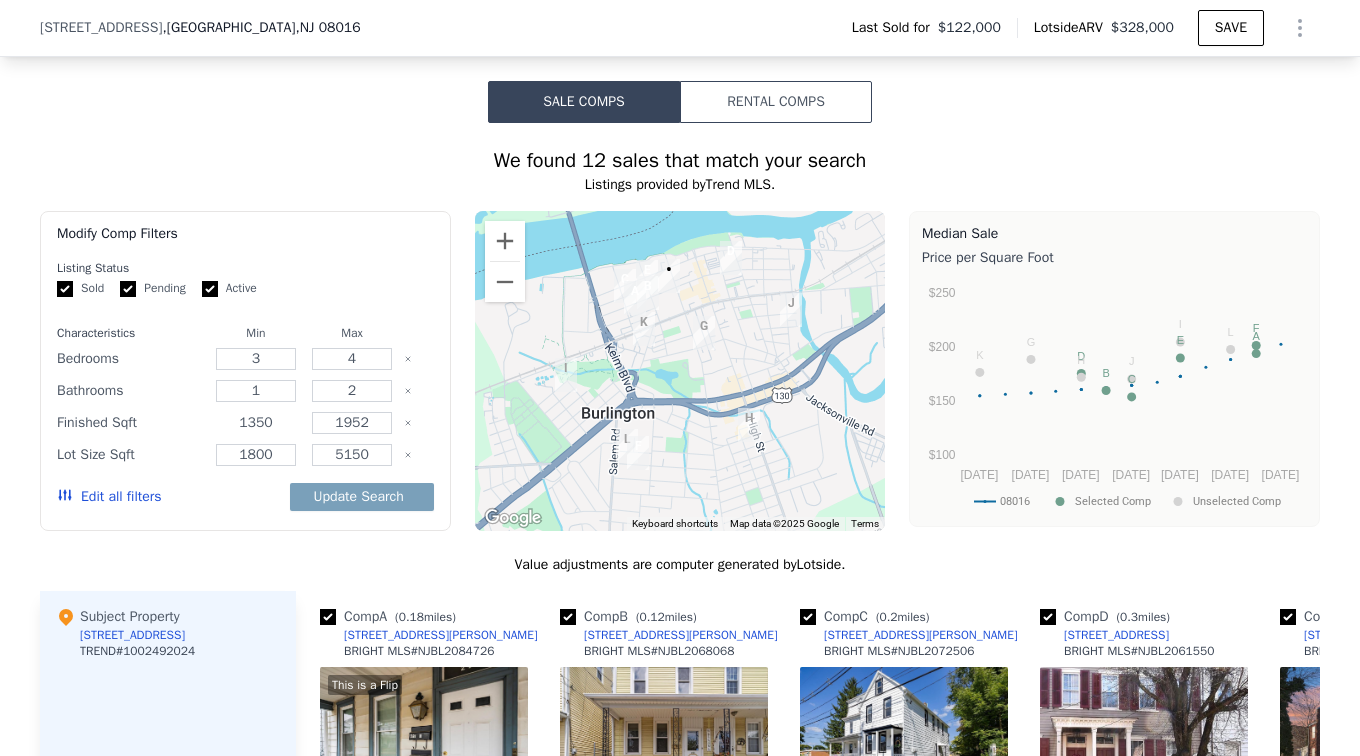 type on "1350" 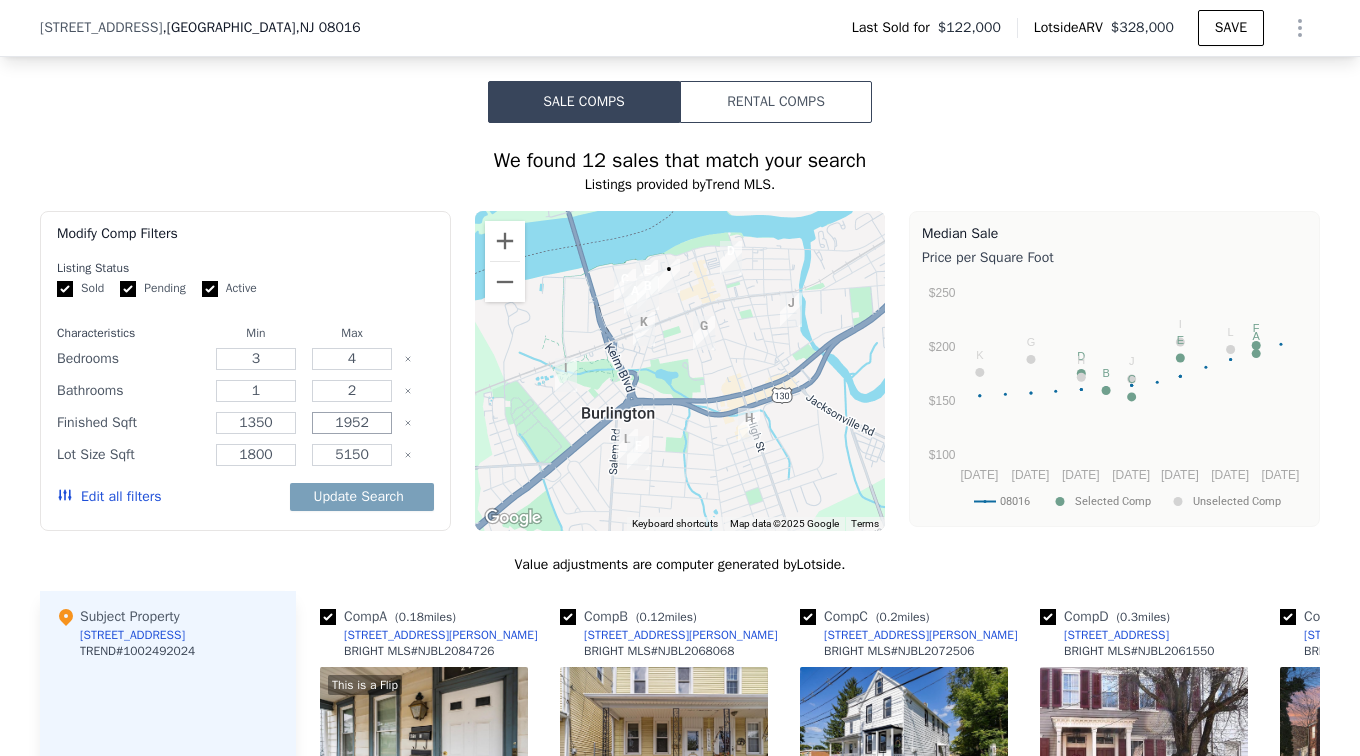 click on "1952" at bounding box center (351, 423) 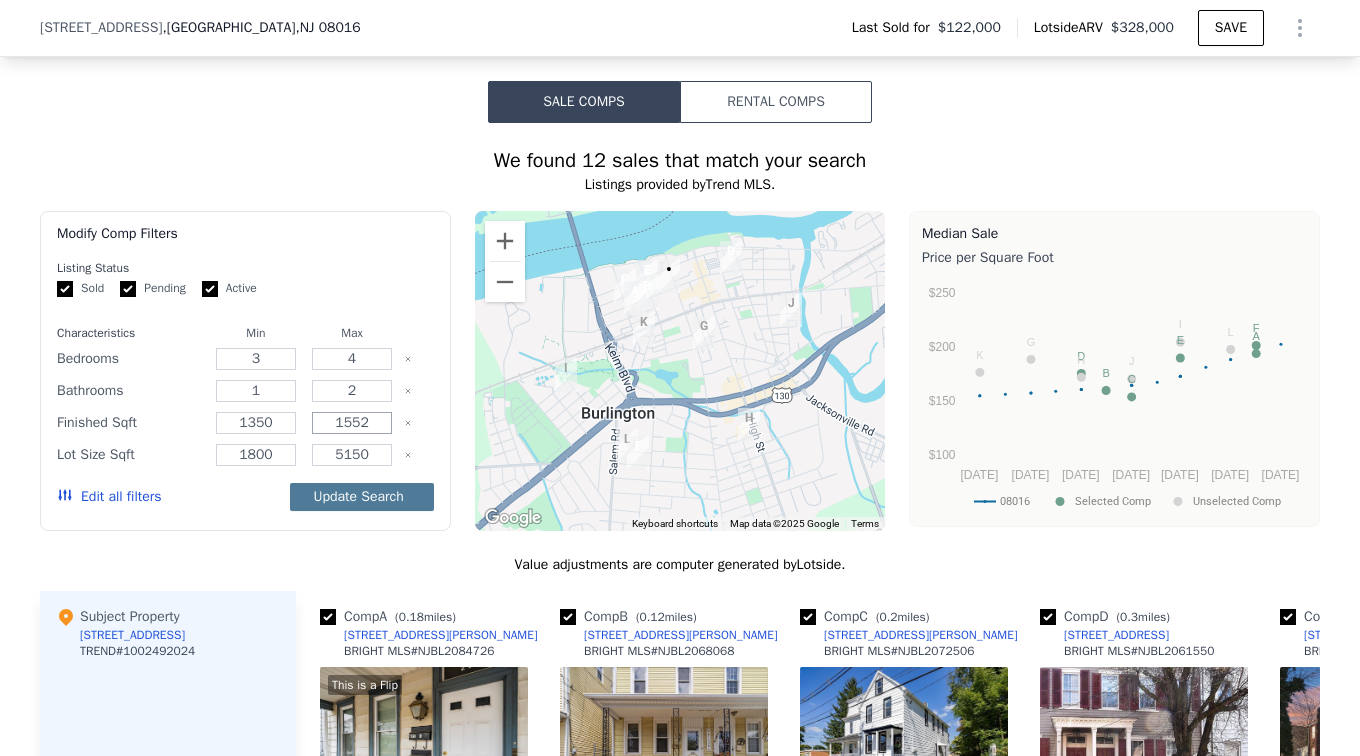 type on "1552" 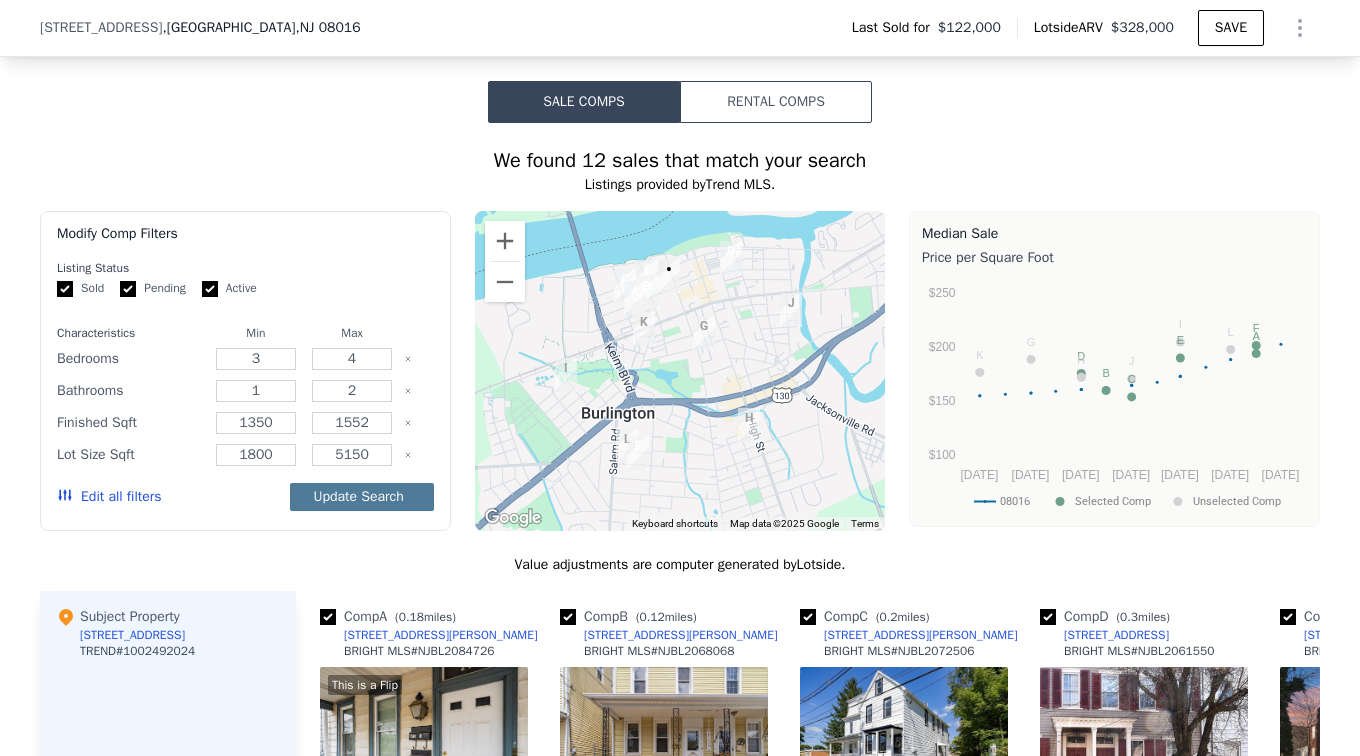 click on "Update Search" at bounding box center (362, 497) 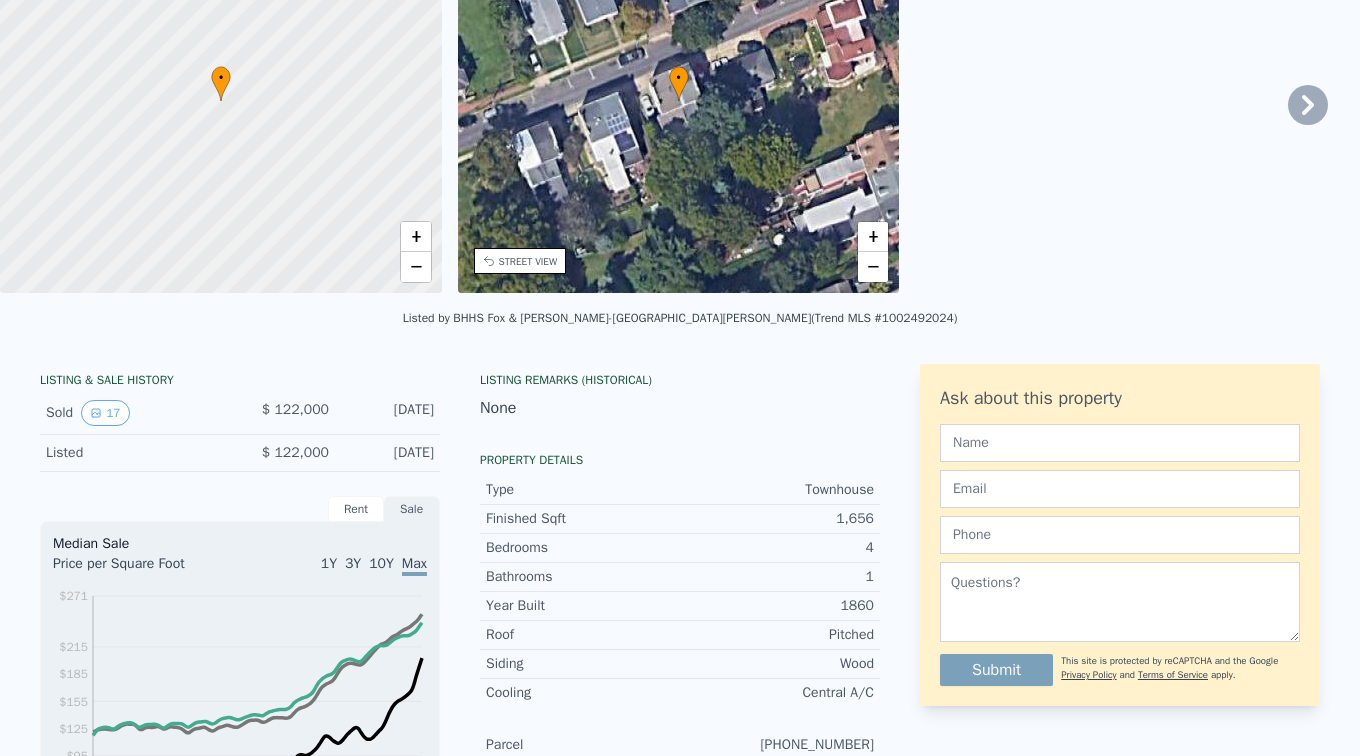 scroll, scrollTop: 0, scrollLeft: 0, axis: both 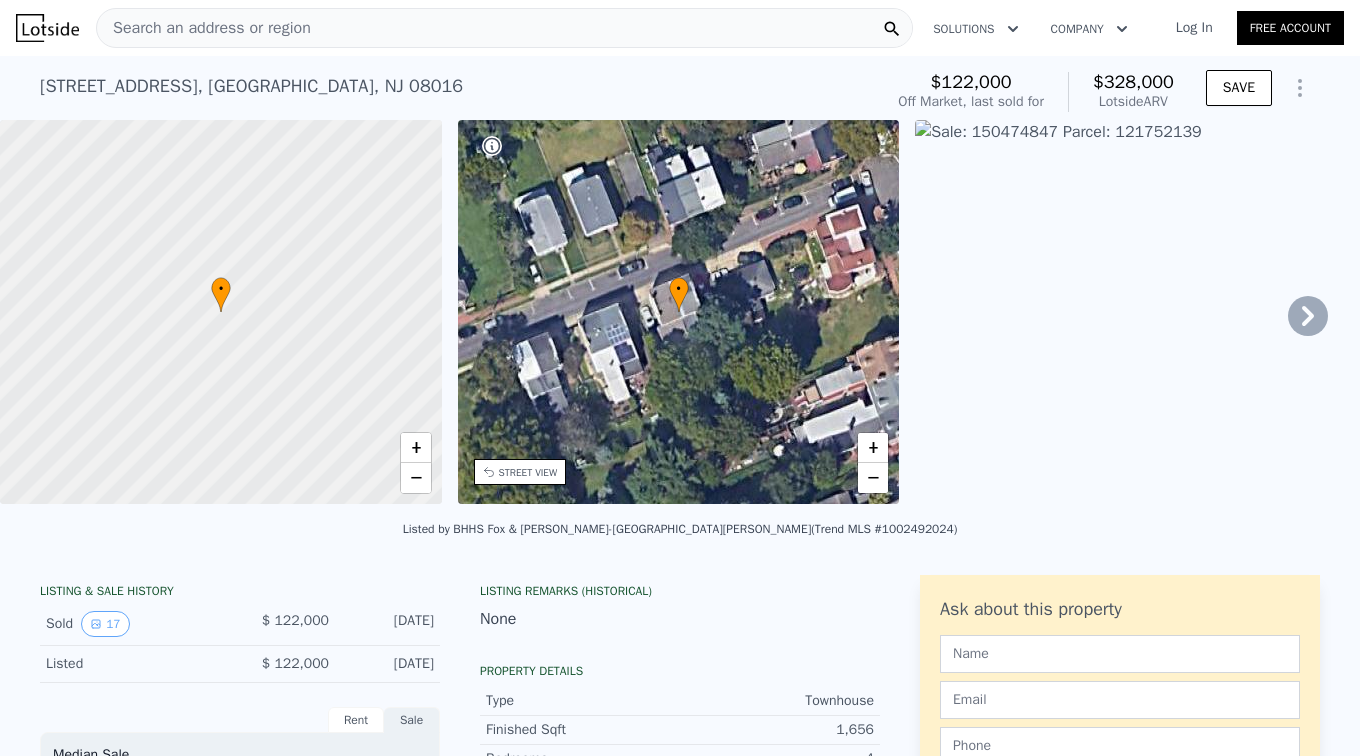 type 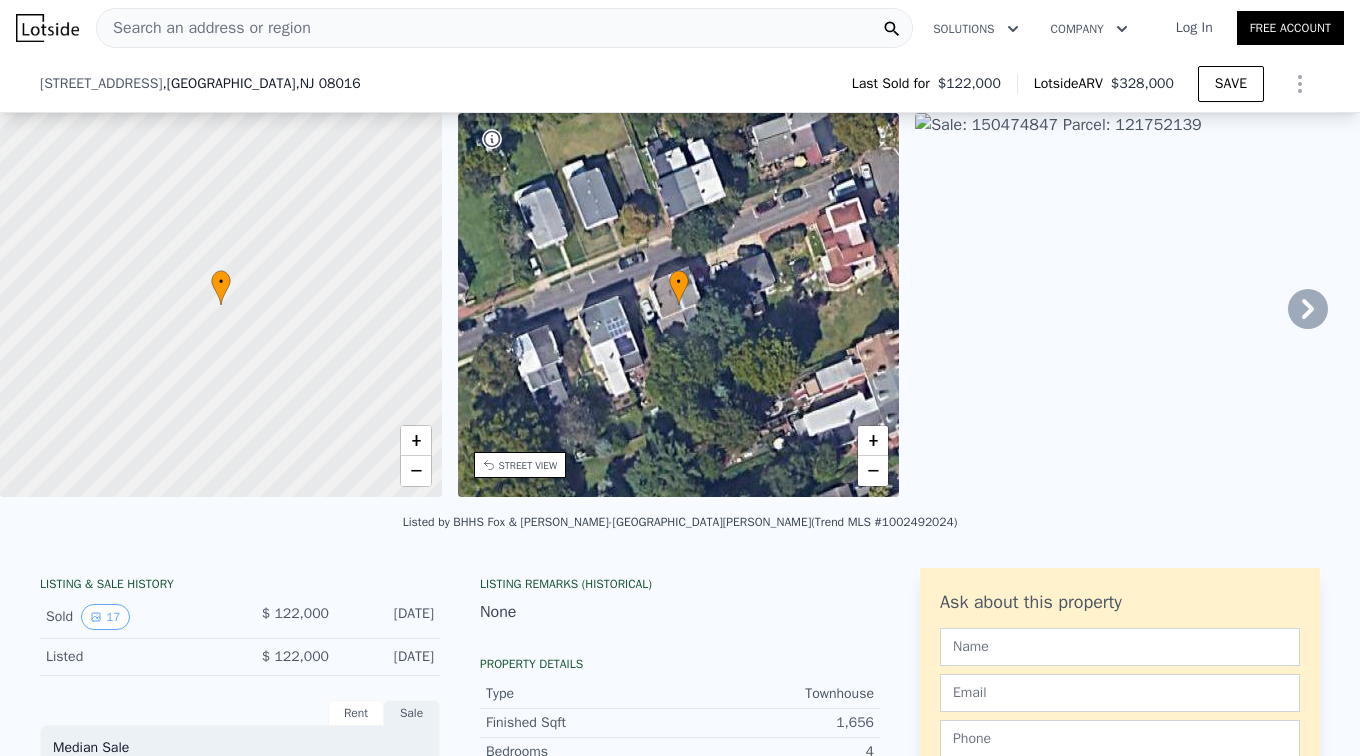 scroll, scrollTop: 172, scrollLeft: 0, axis: vertical 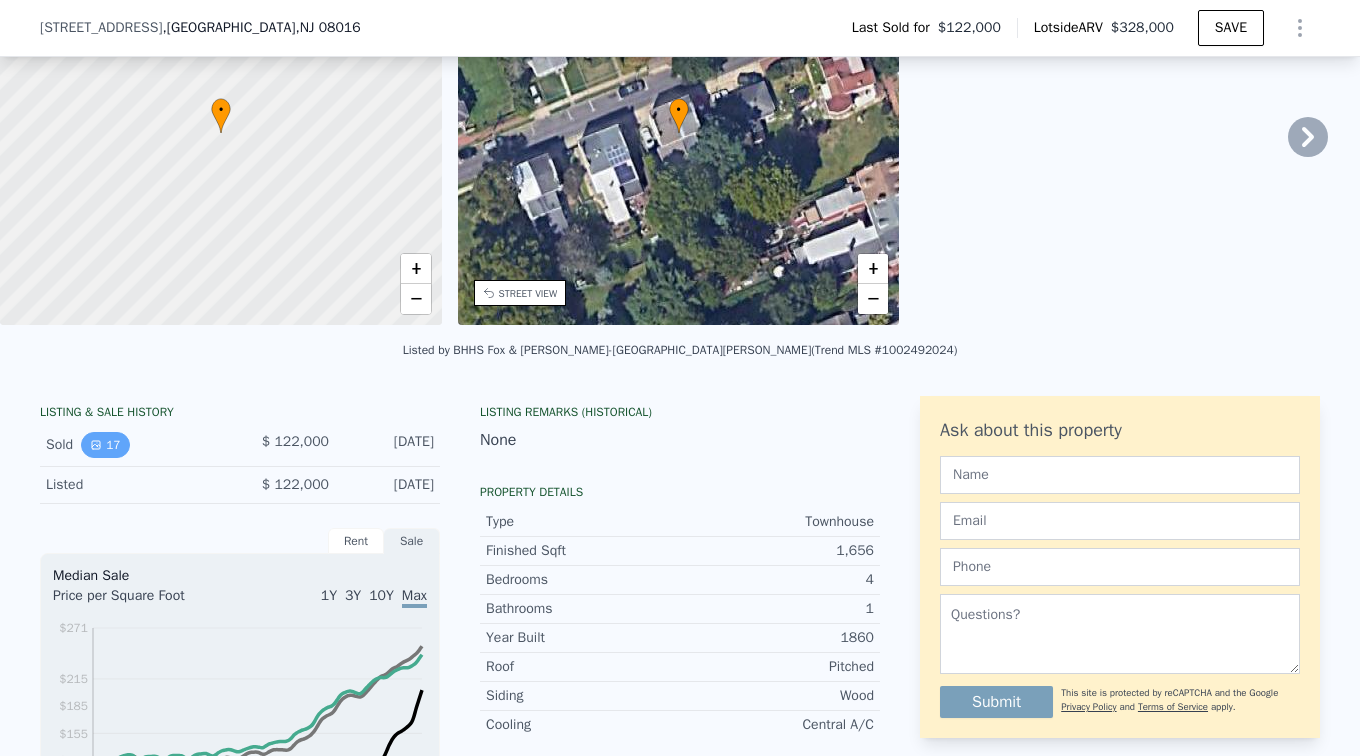 click 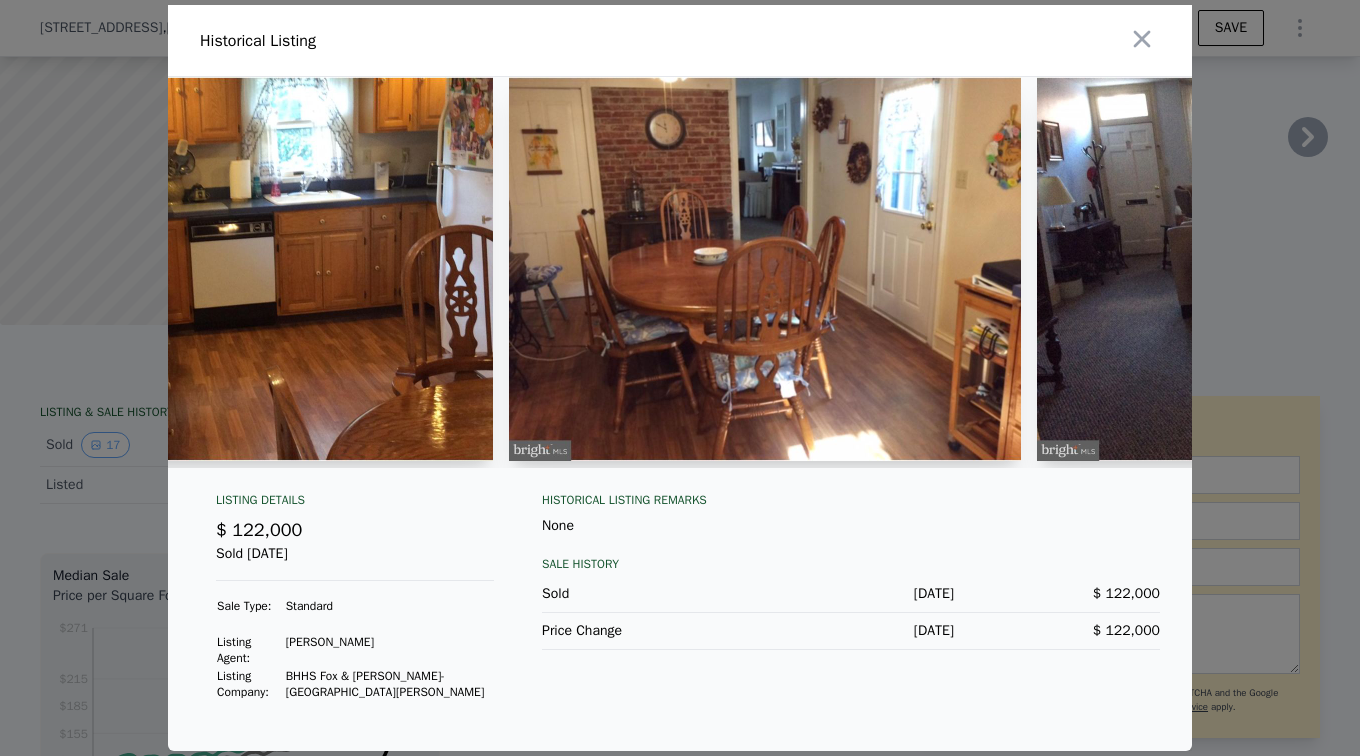 scroll, scrollTop: 0, scrollLeft: 1051, axis: horizontal 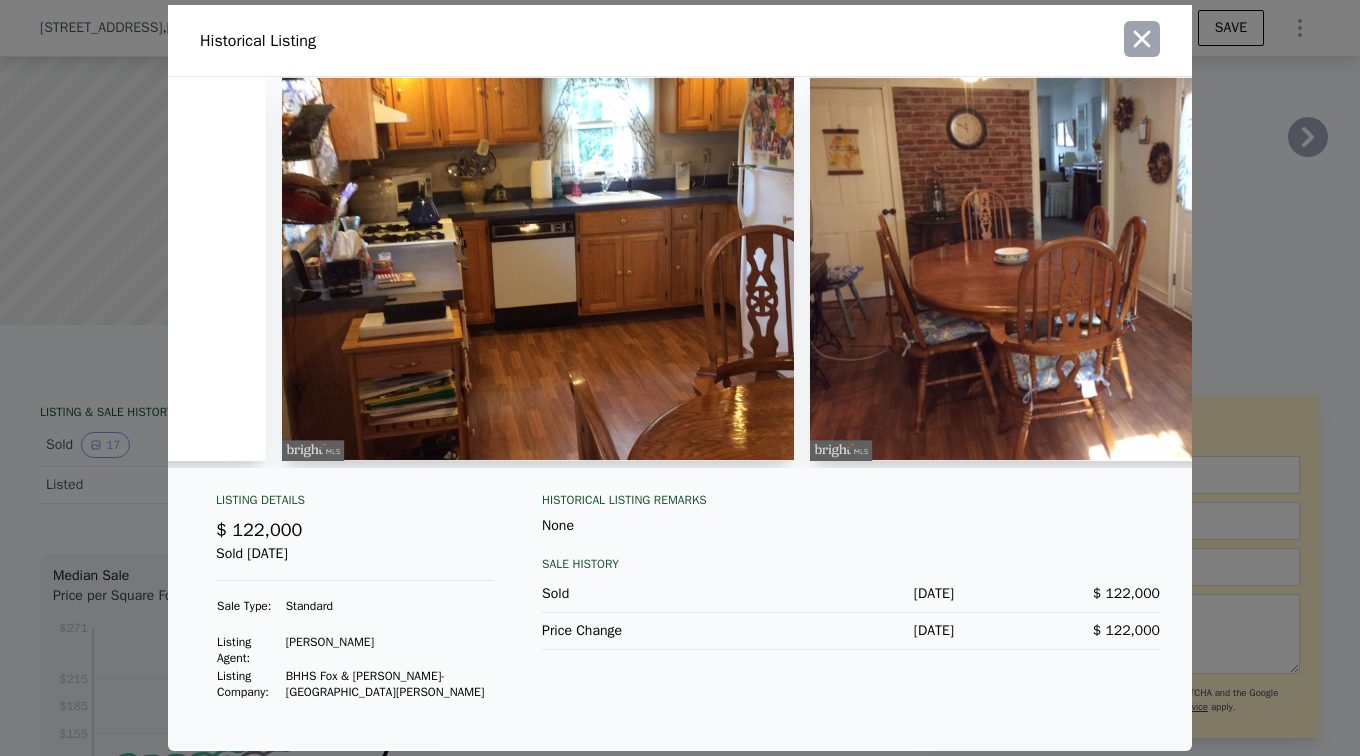 click 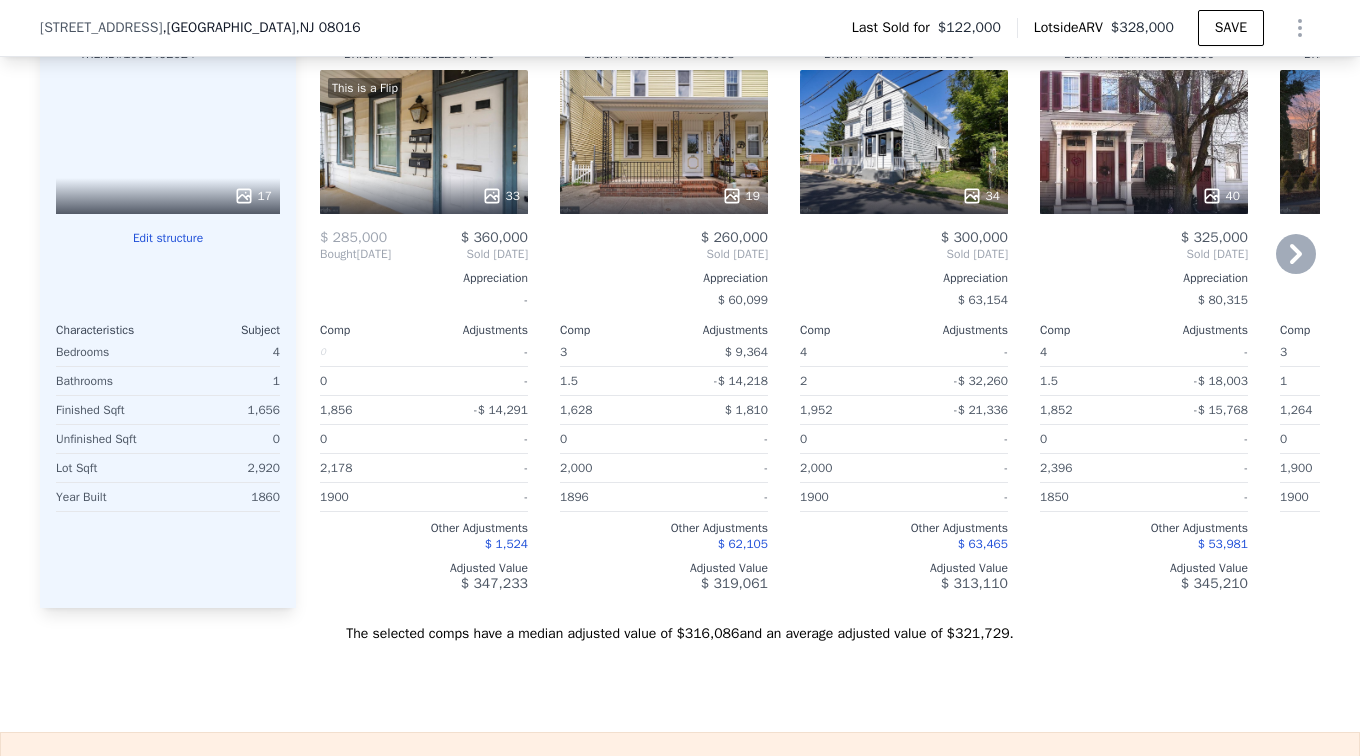 scroll, scrollTop: 1846, scrollLeft: 0, axis: vertical 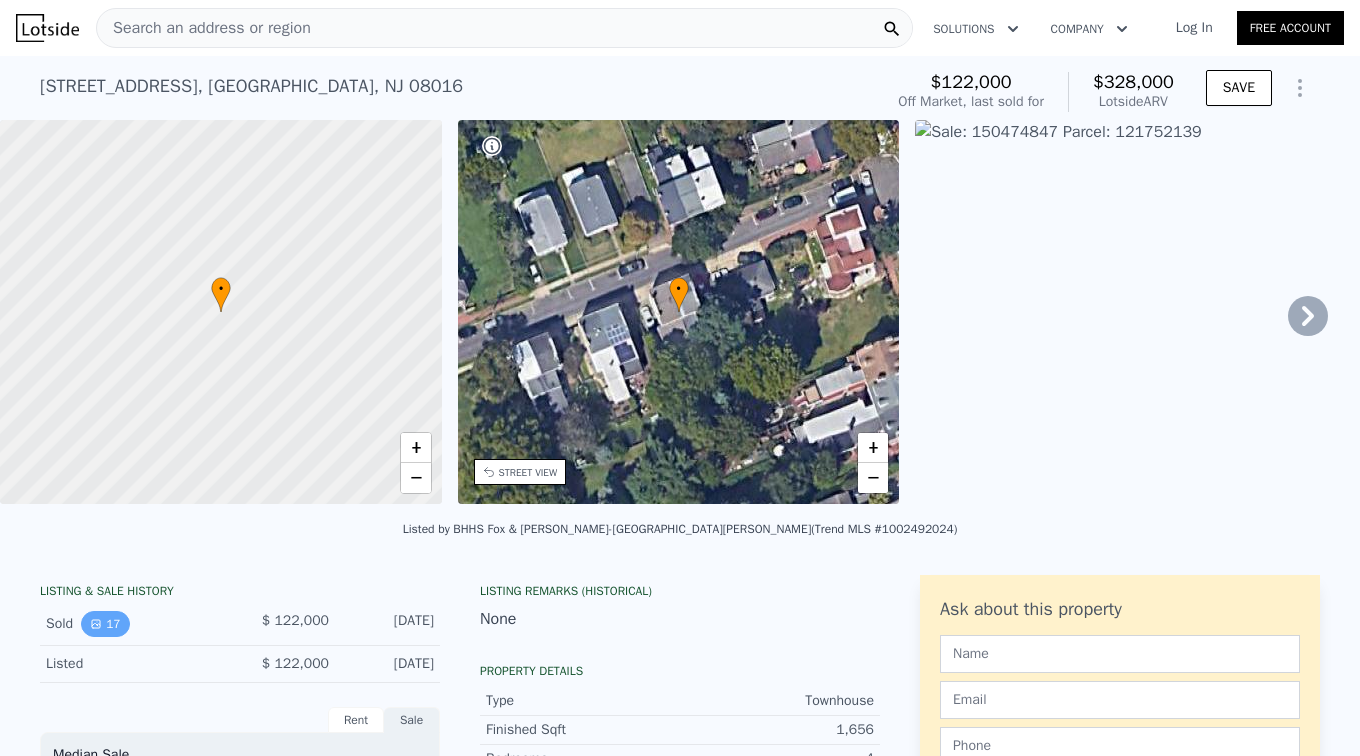 click 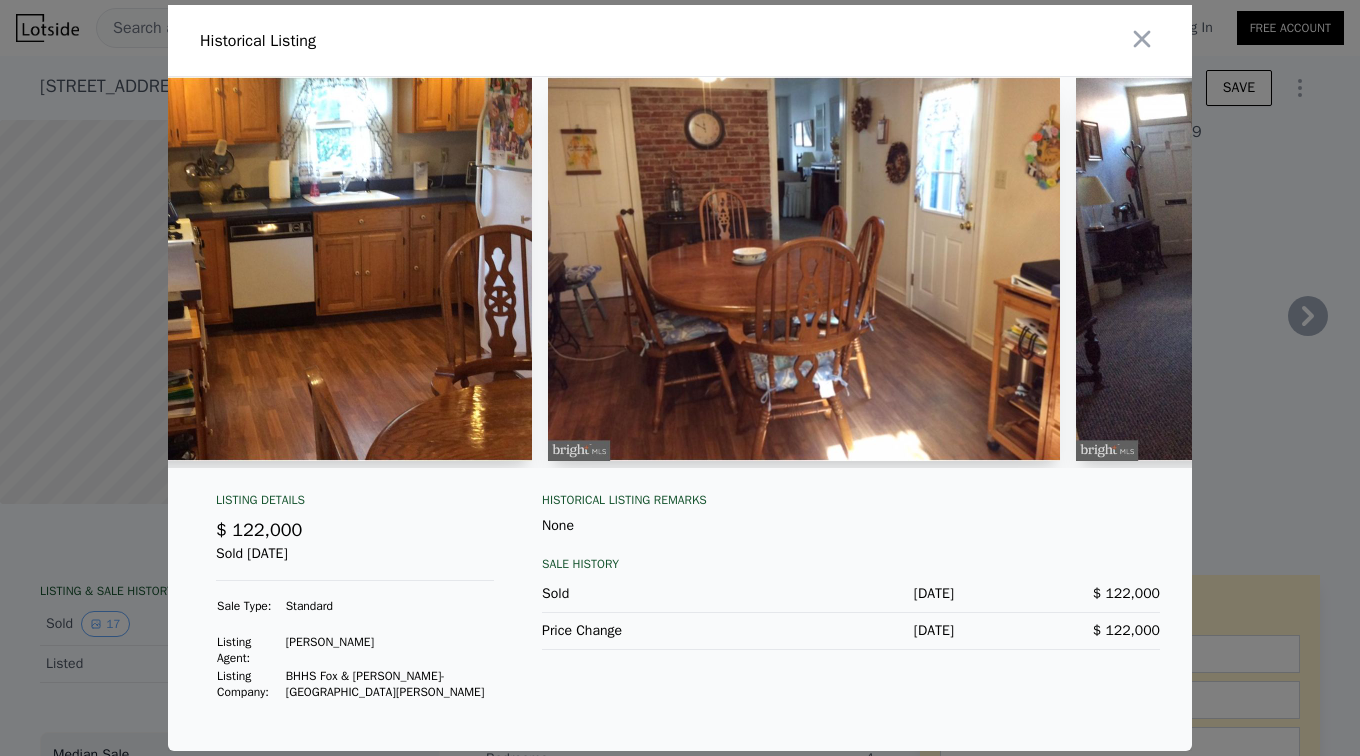 scroll, scrollTop: 0, scrollLeft: 1011, axis: horizontal 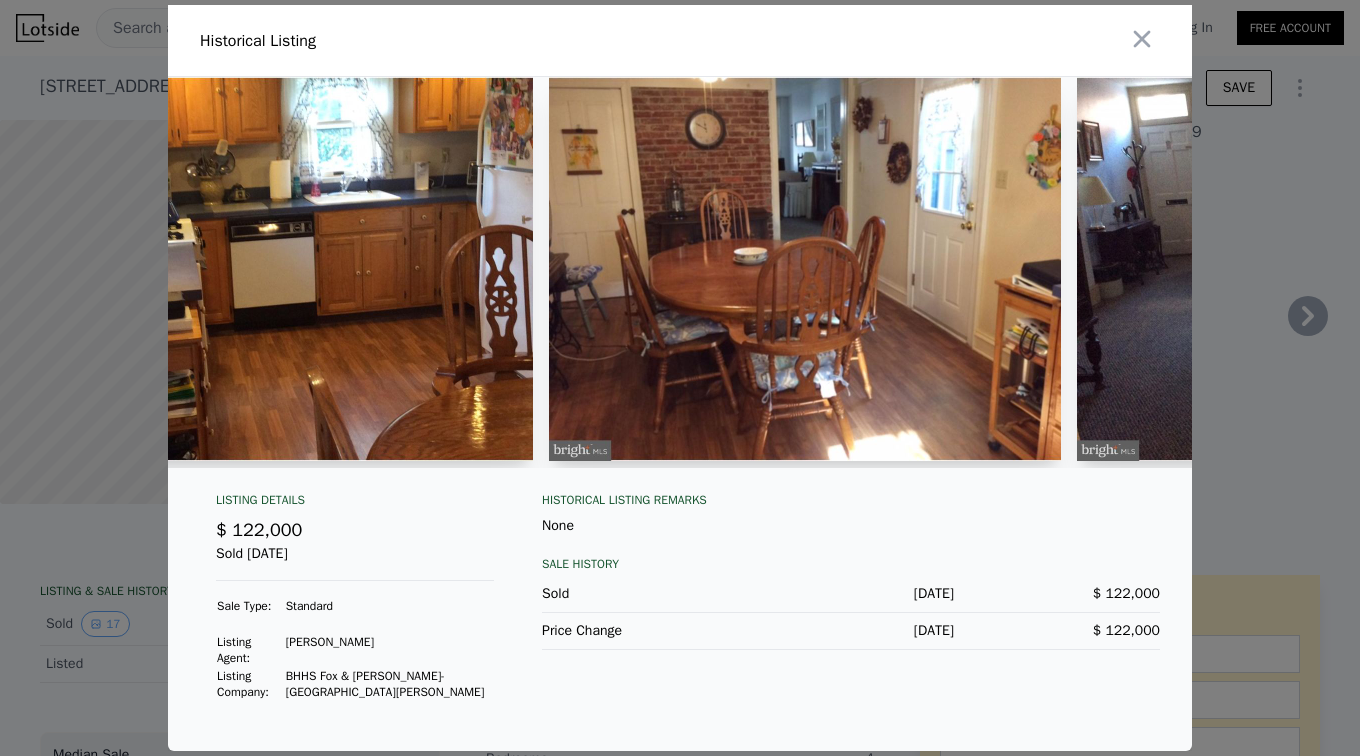 click at bounding box center (277, 269) 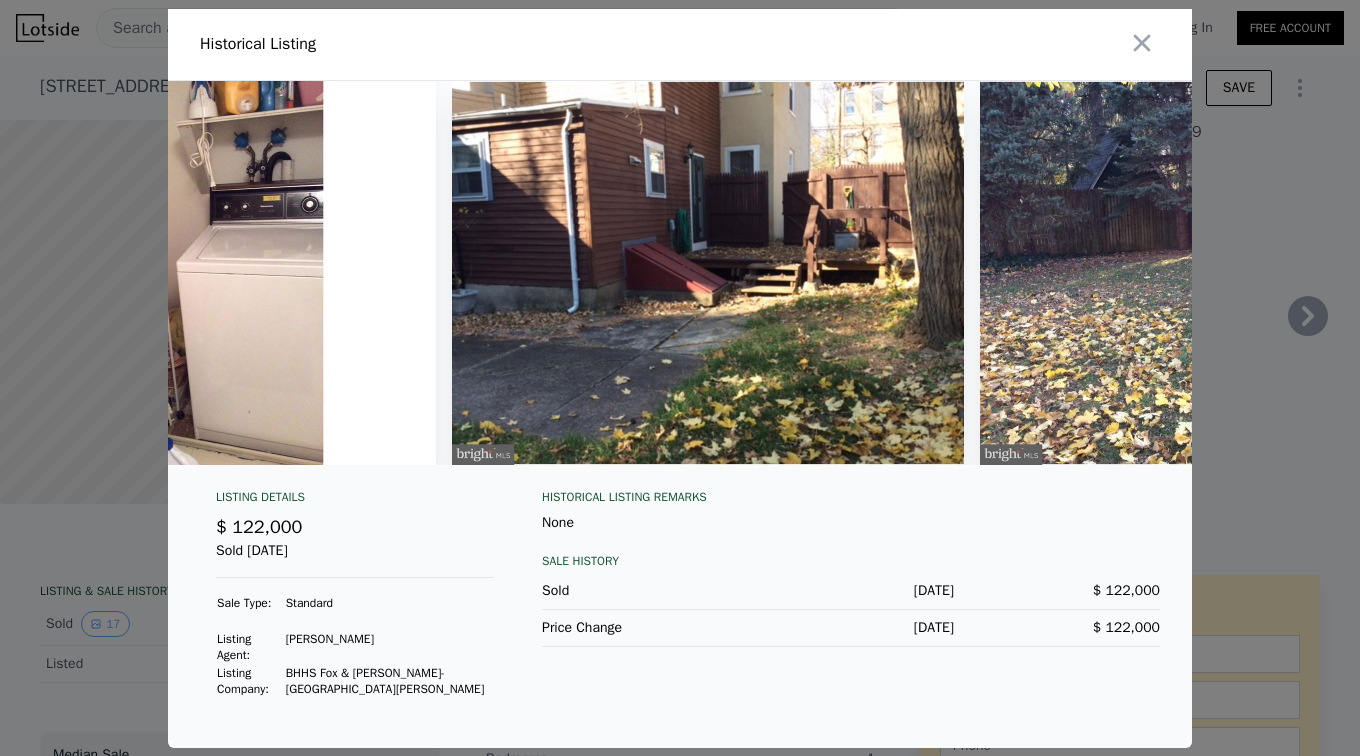 scroll, scrollTop: 0, scrollLeft: 7776, axis: horizontal 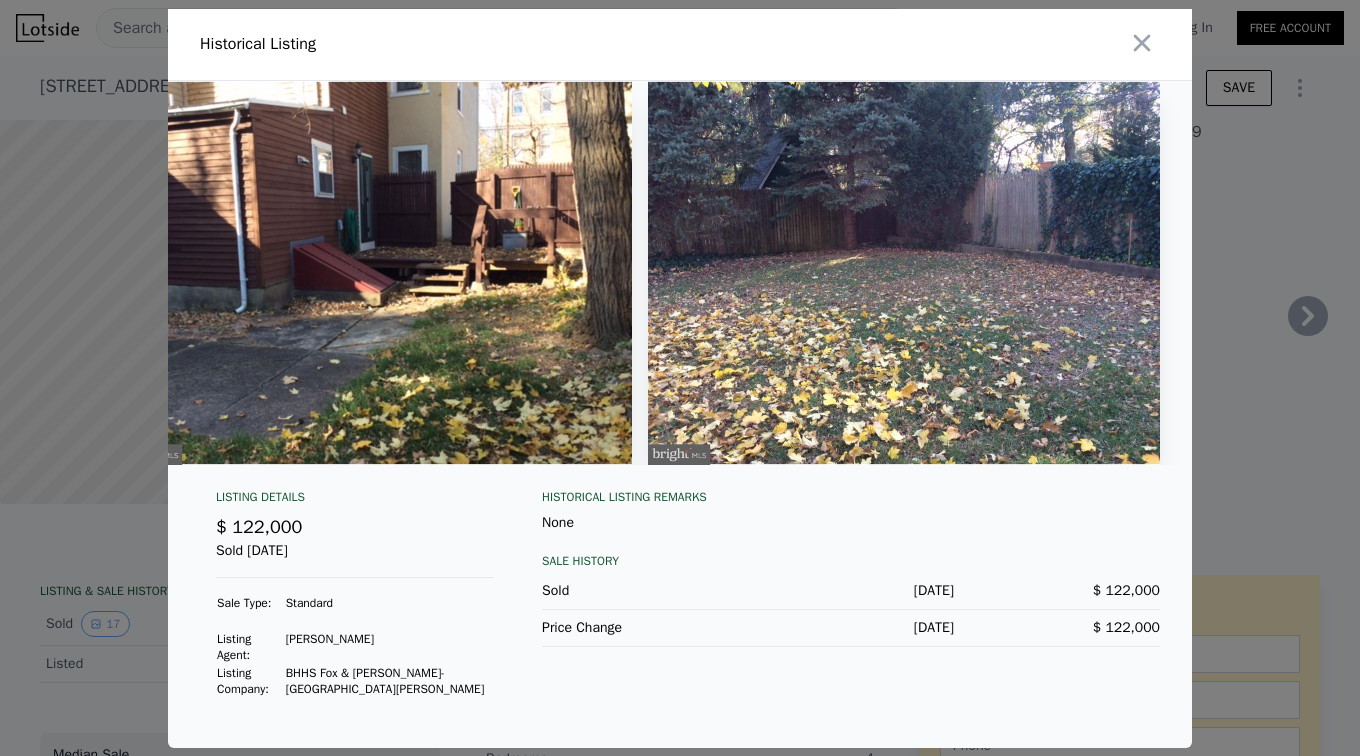 click at bounding box center [680, 378] 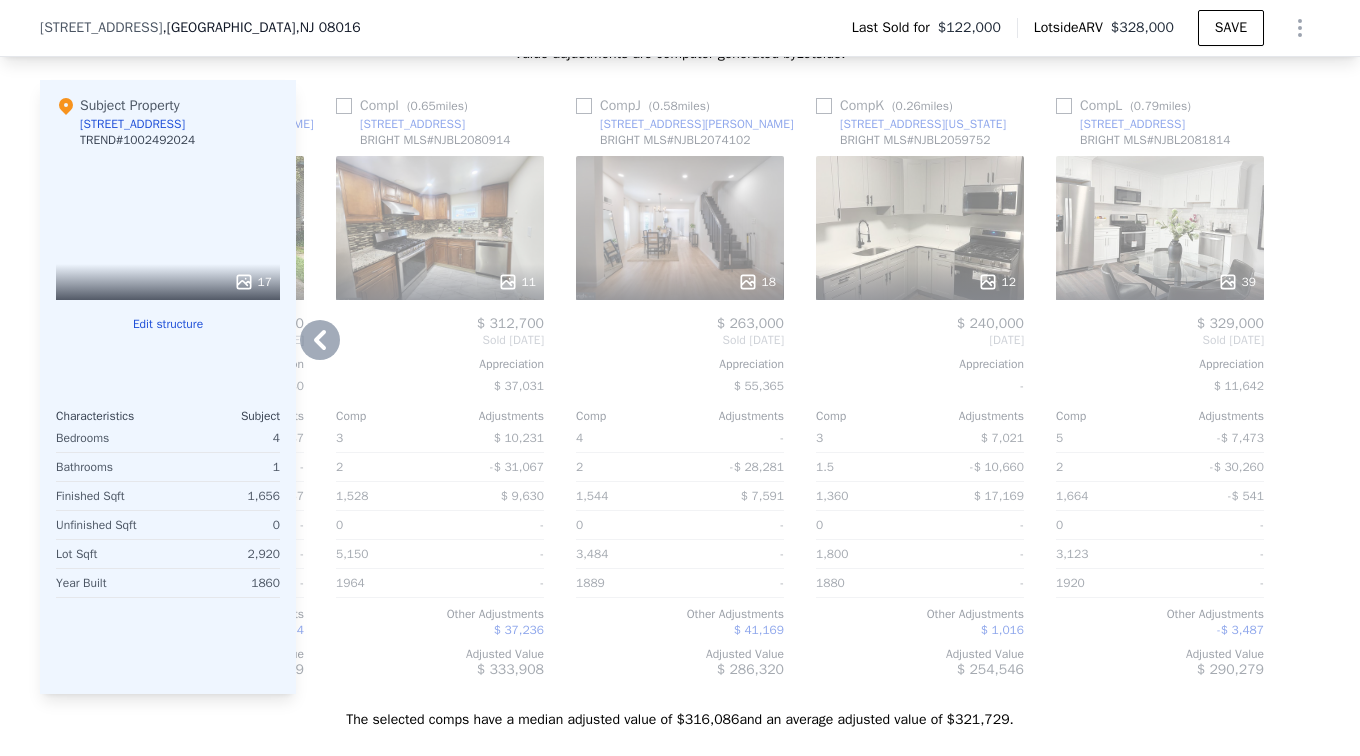 scroll, scrollTop: 1762, scrollLeft: 0, axis: vertical 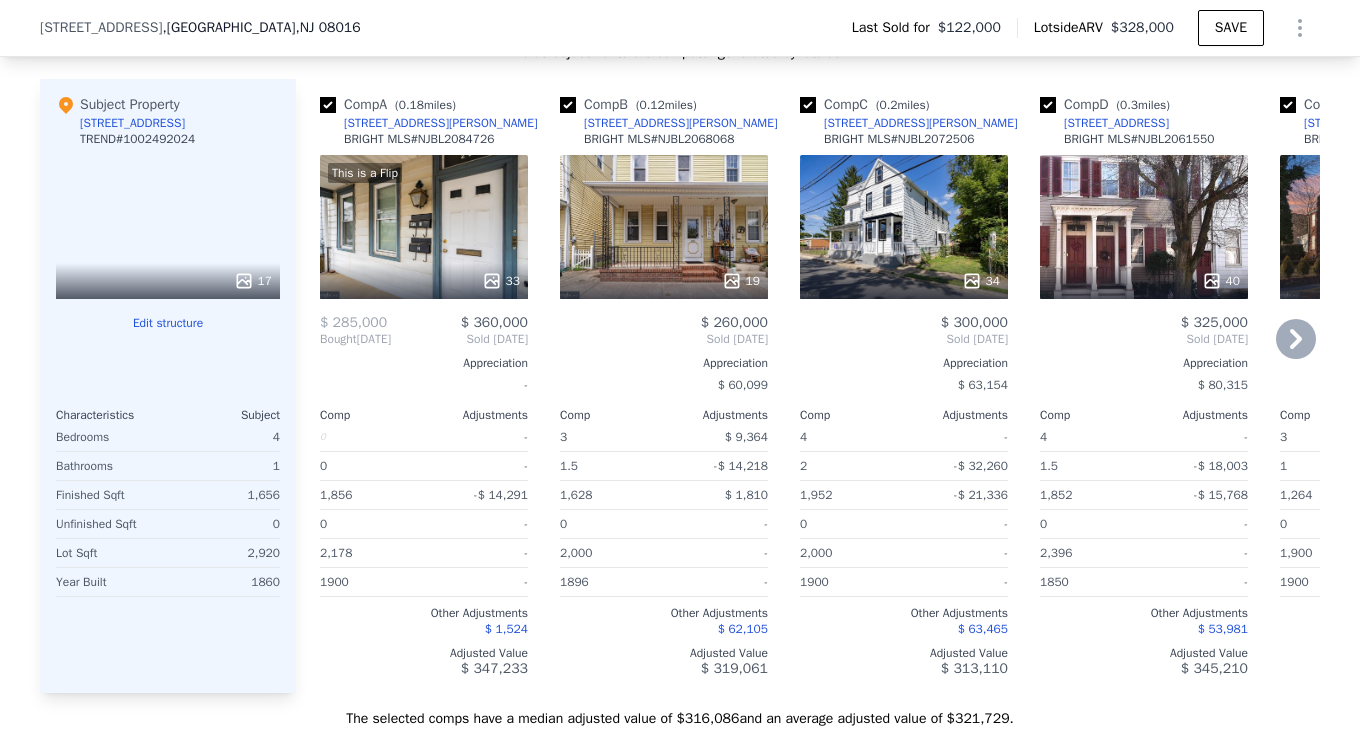 click on "This is a Flip 33" at bounding box center [424, 227] 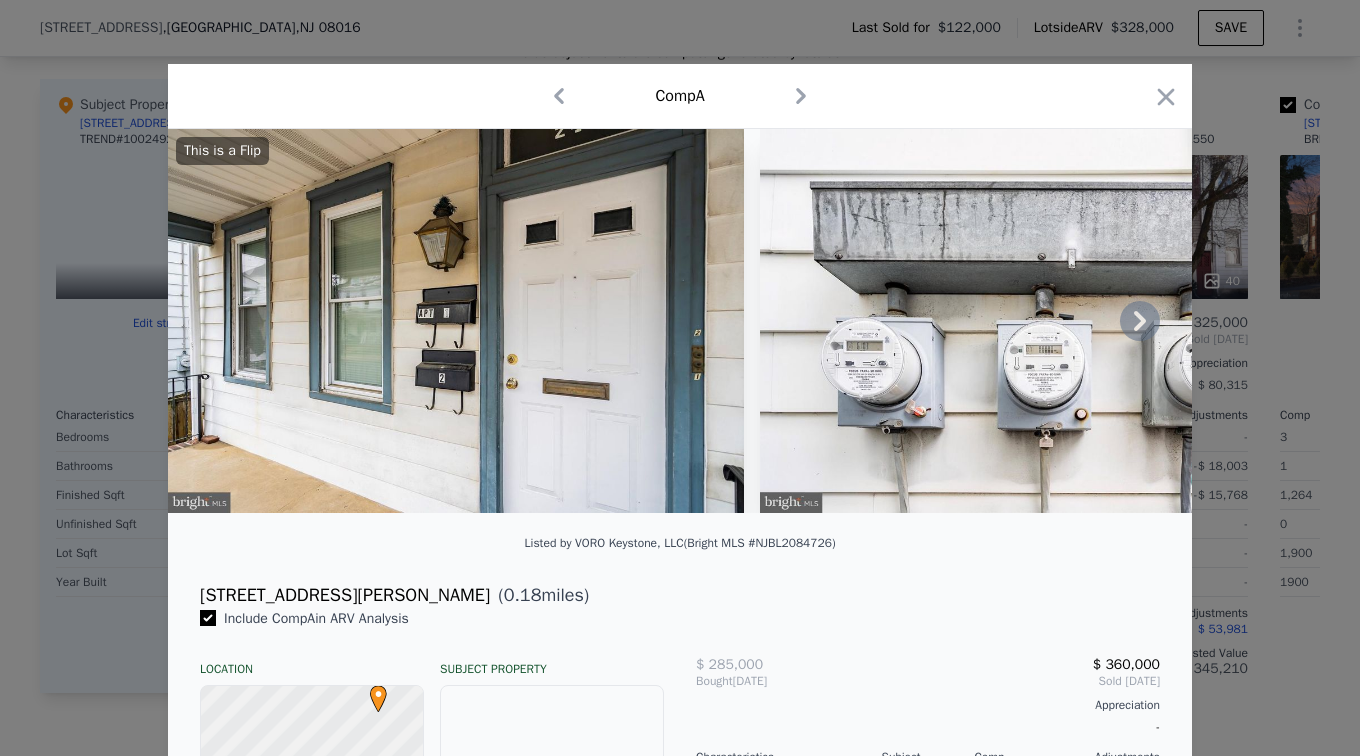 scroll, scrollTop: 37, scrollLeft: 0, axis: vertical 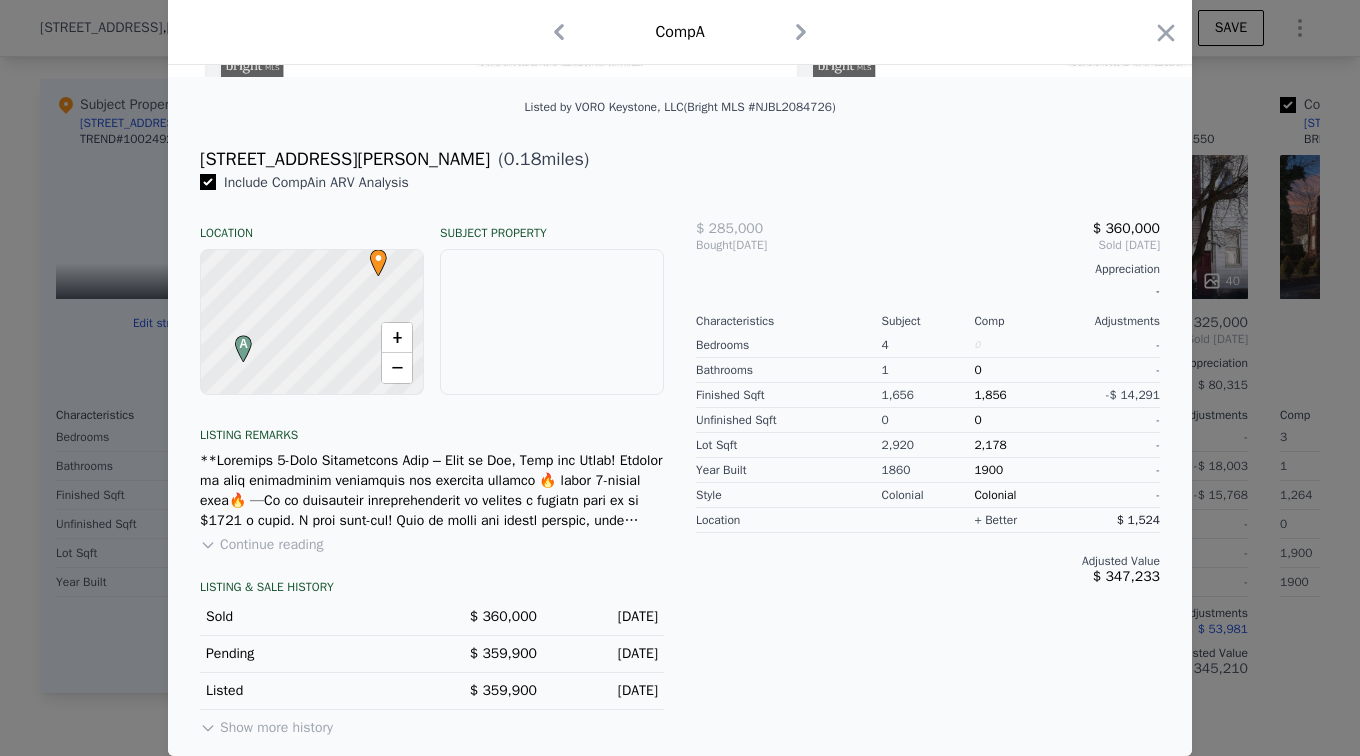 click on "Continue reading" at bounding box center [261, 545] 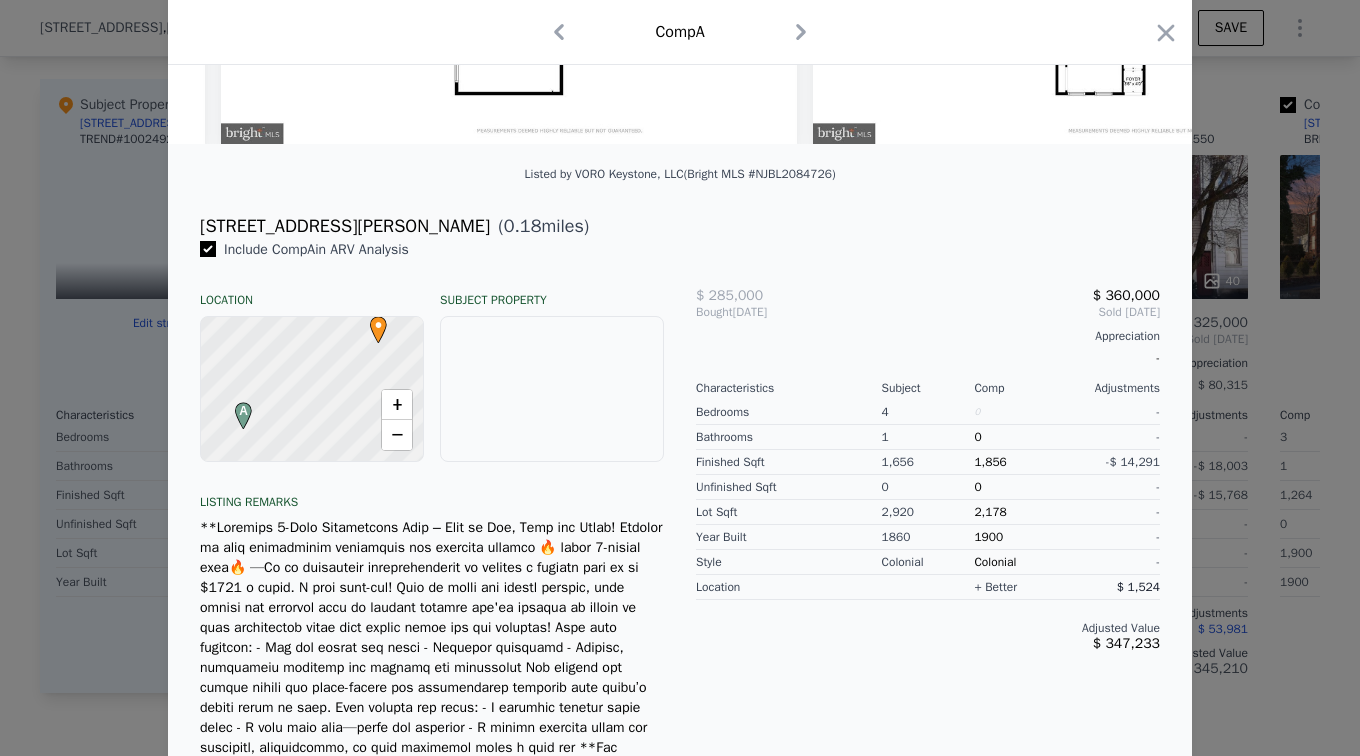 scroll, scrollTop: 0, scrollLeft: 0, axis: both 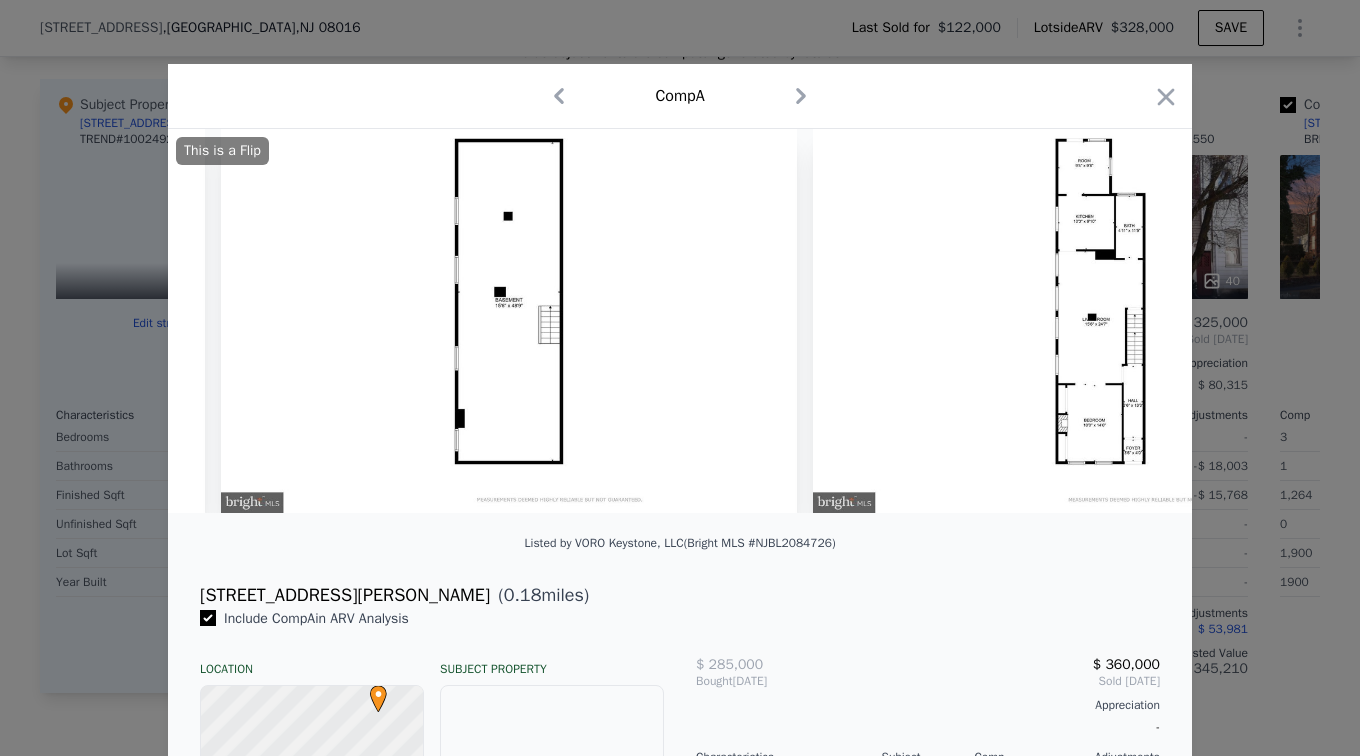 click 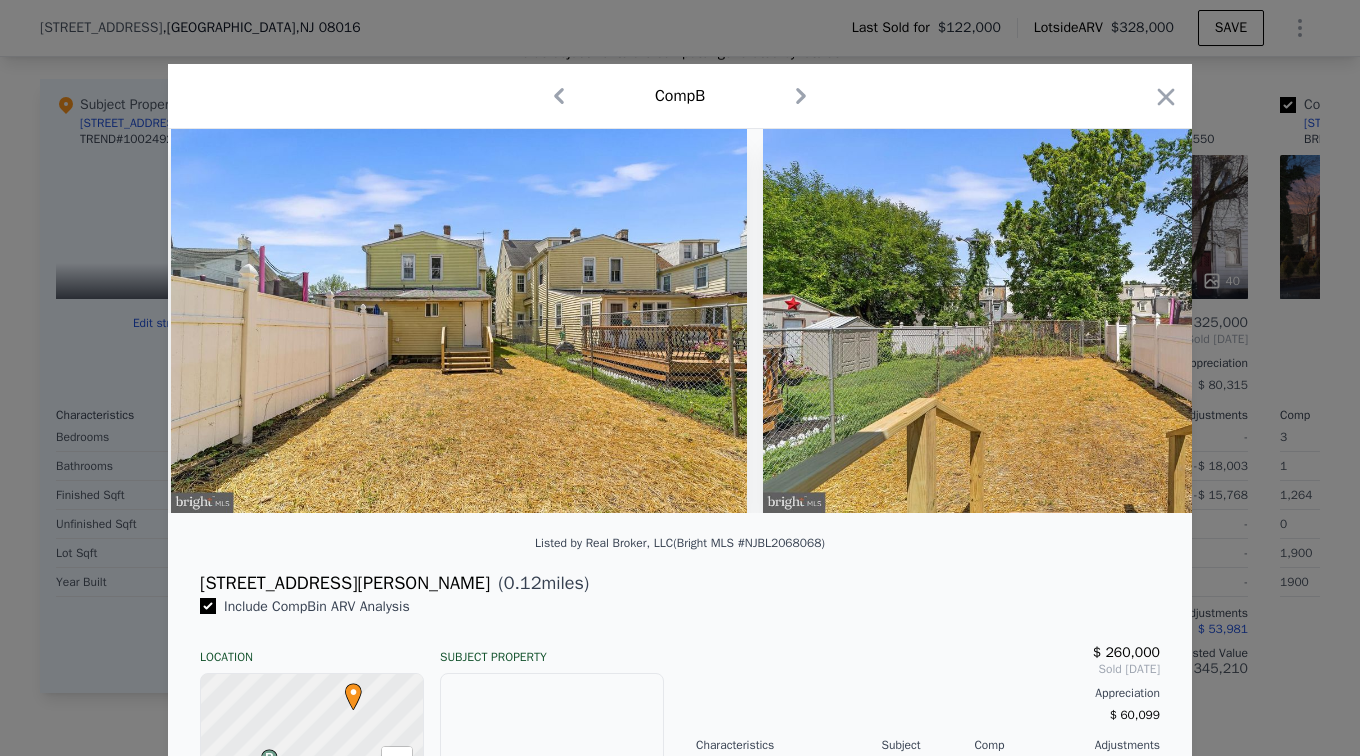 scroll, scrollTop: 0, scrollLeft: 10204, axis: horizontal 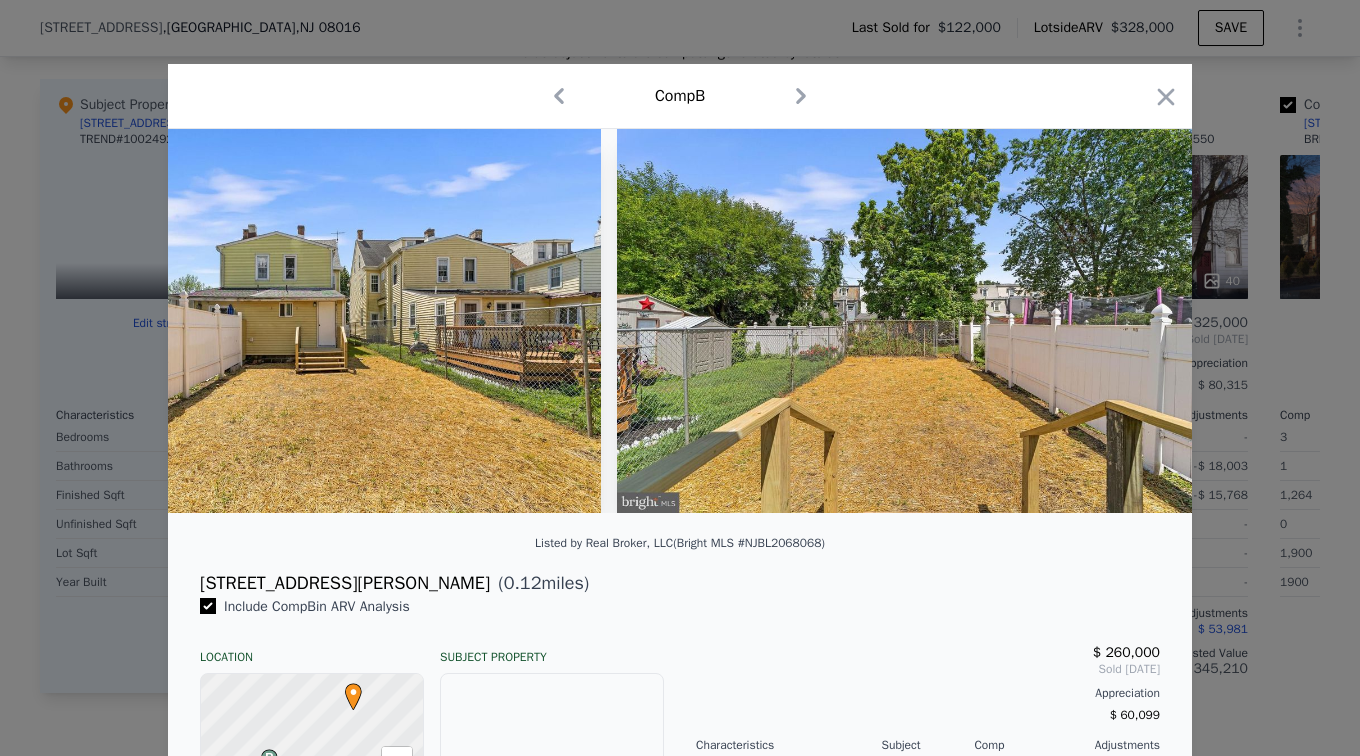 click 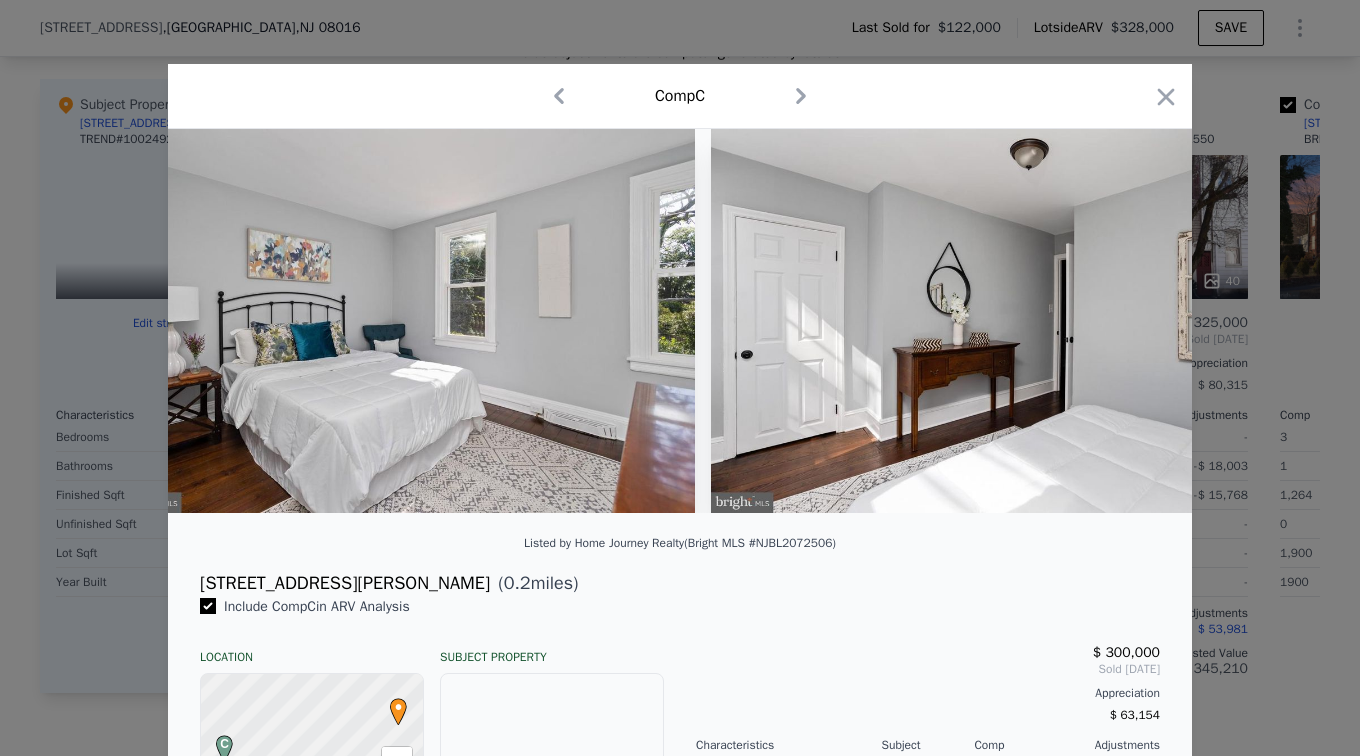 scroll, scrollTop: 0, scrollLeft: 79, axis: horizontal 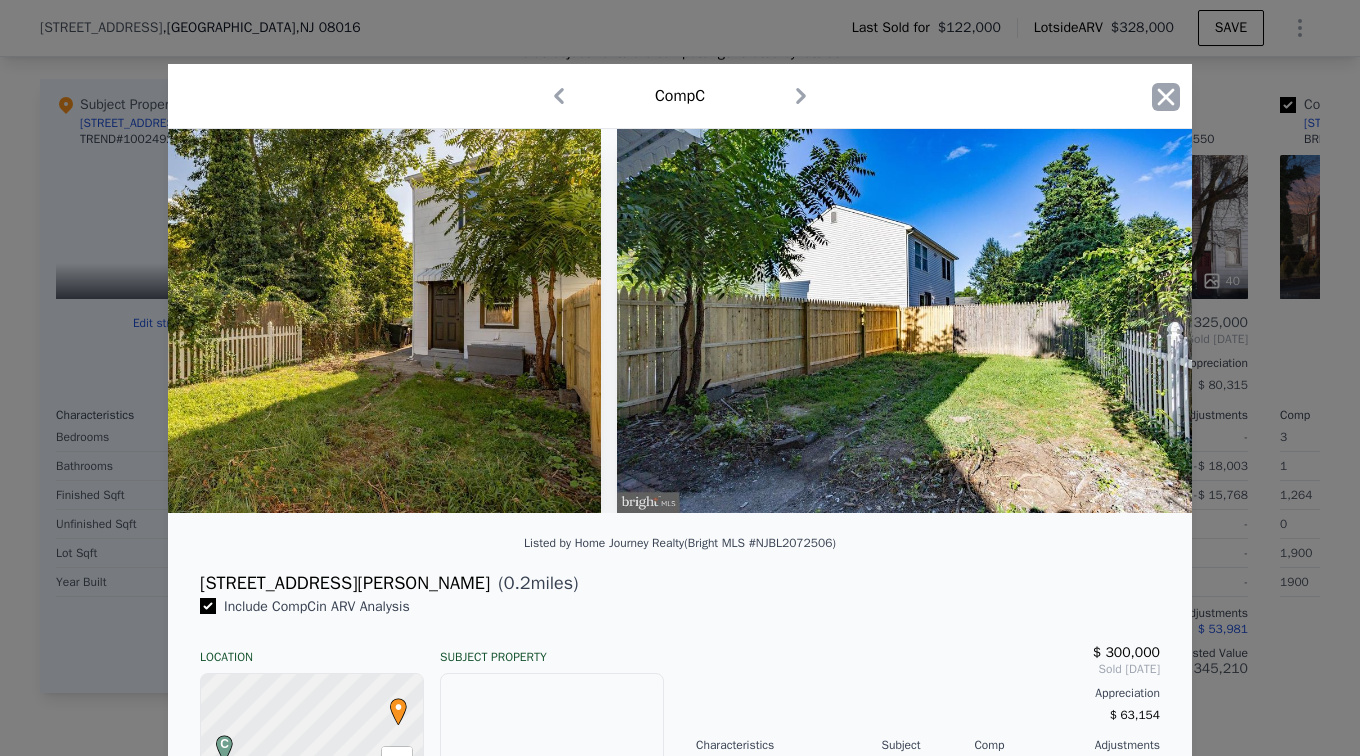 click 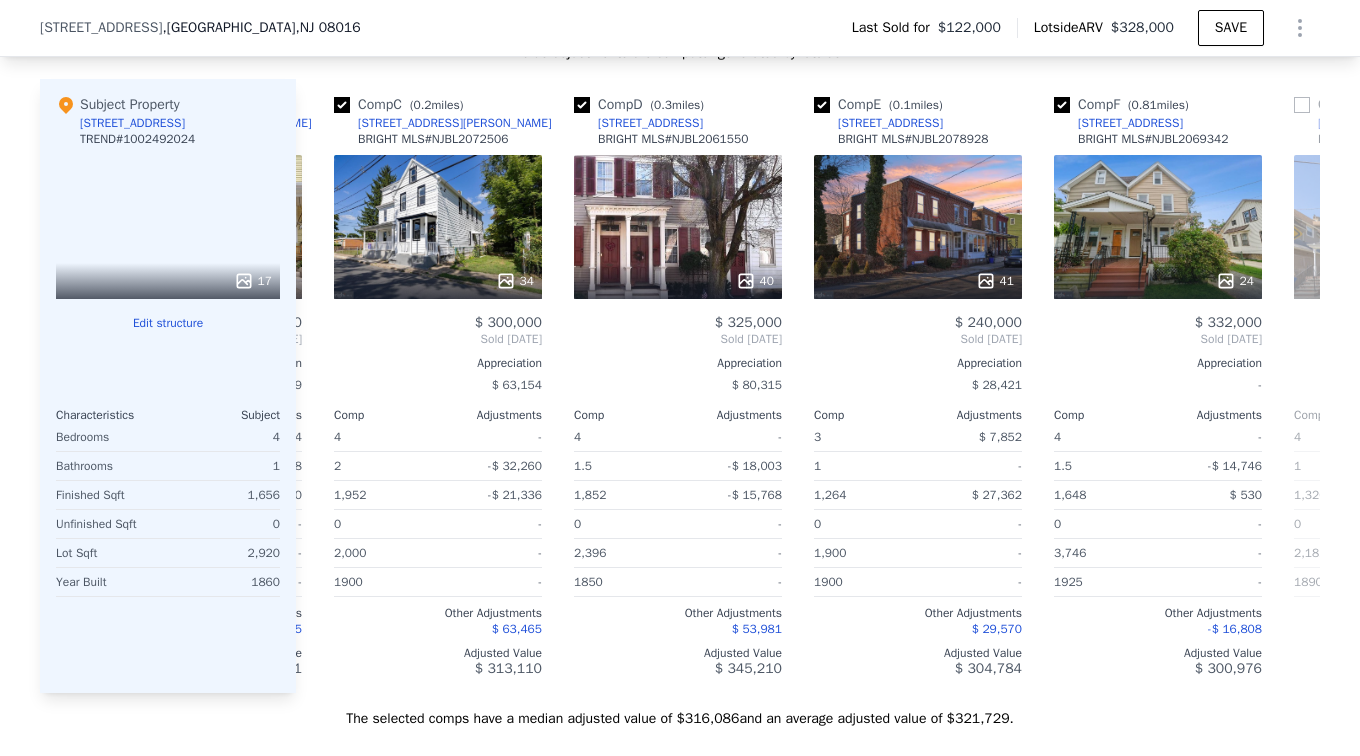 scroll, scrollTop: 0, scrollLeft: 580, axis: horizontal 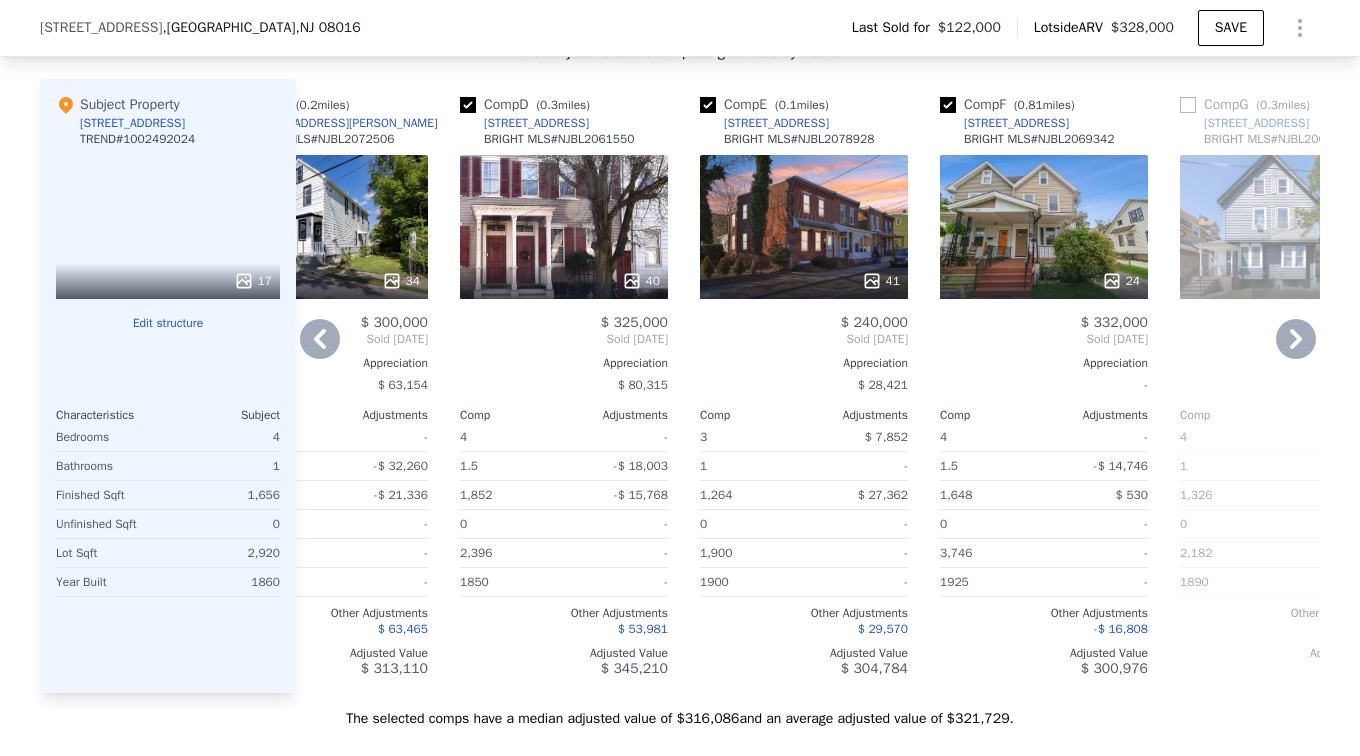 click on "40" at bounding box center (564, 227) 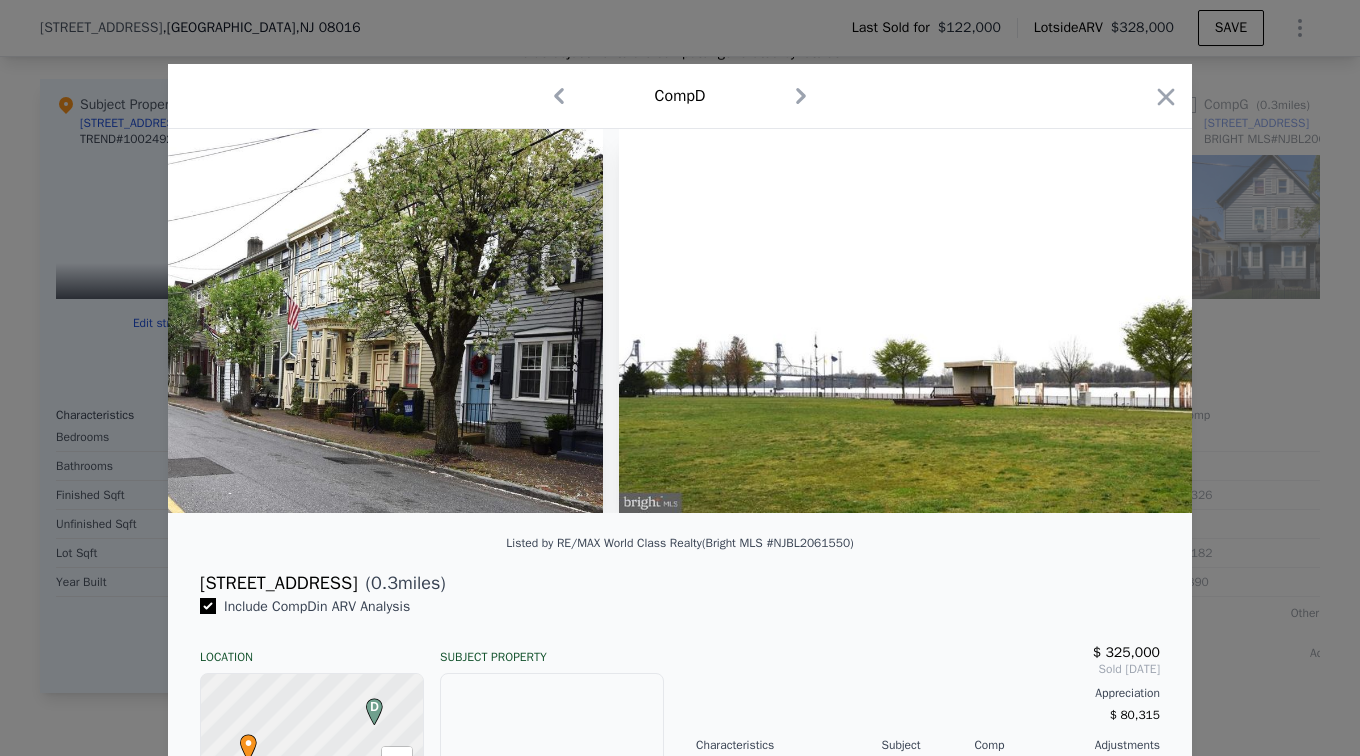 scroll, scrollTop: 0, scrollLeft: 22139, axis: horizontal 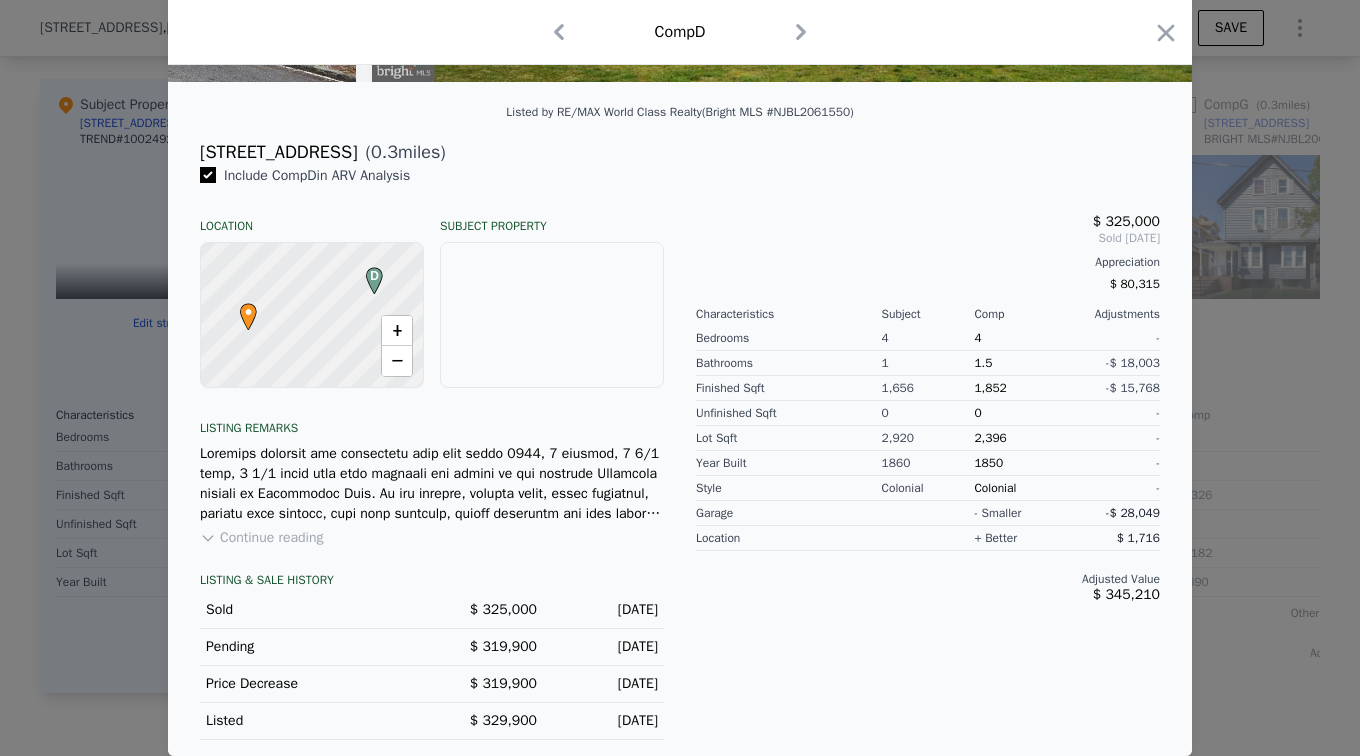 click on "Continue reading" at bounding box center [261, 538] 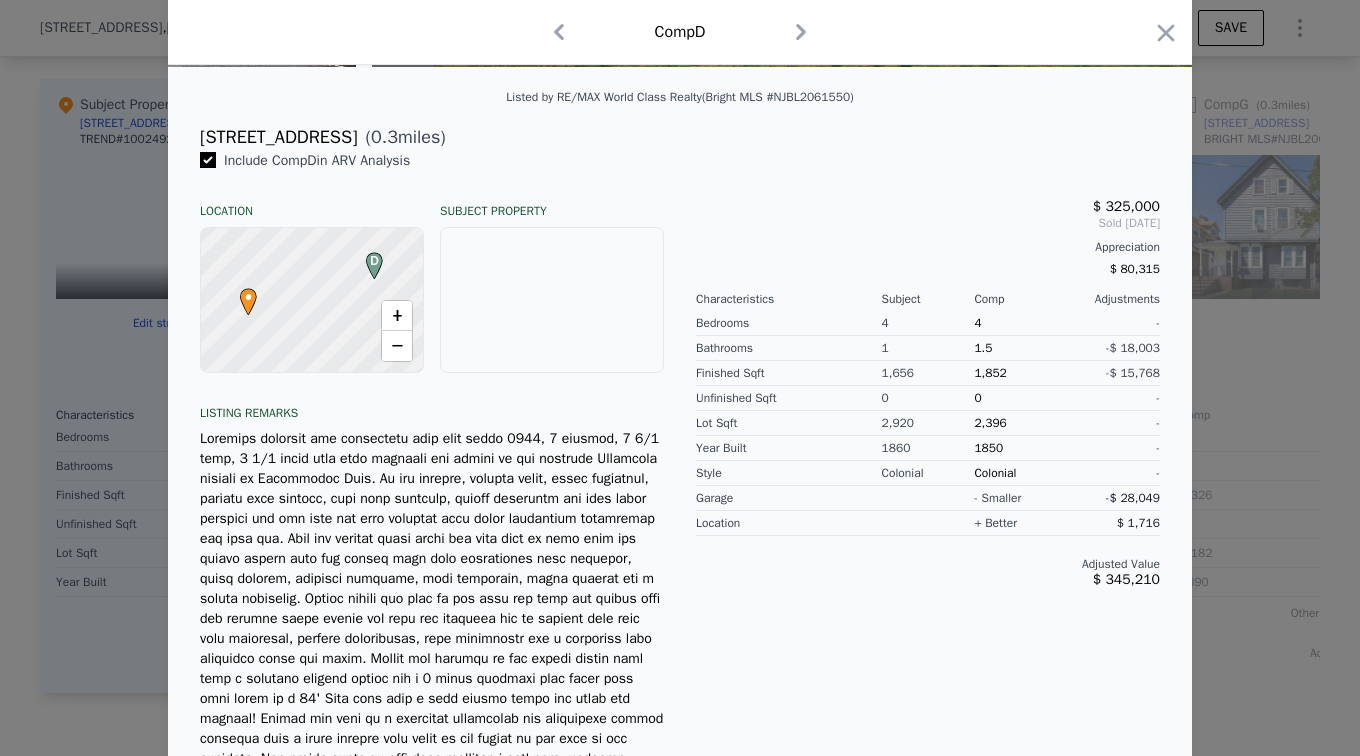 scroll, scrollTop: 501, scrollLeft: 0, axis: vertical 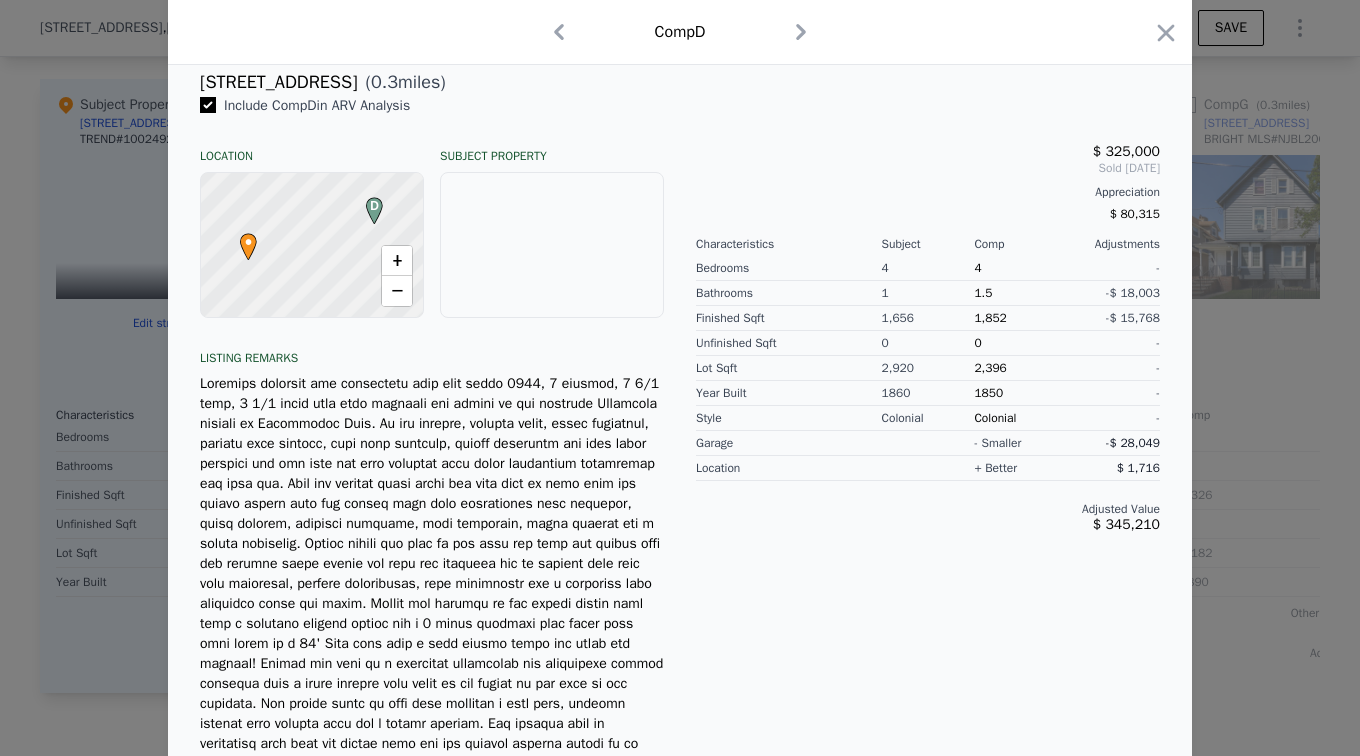 click at bounding box center (432, 654) 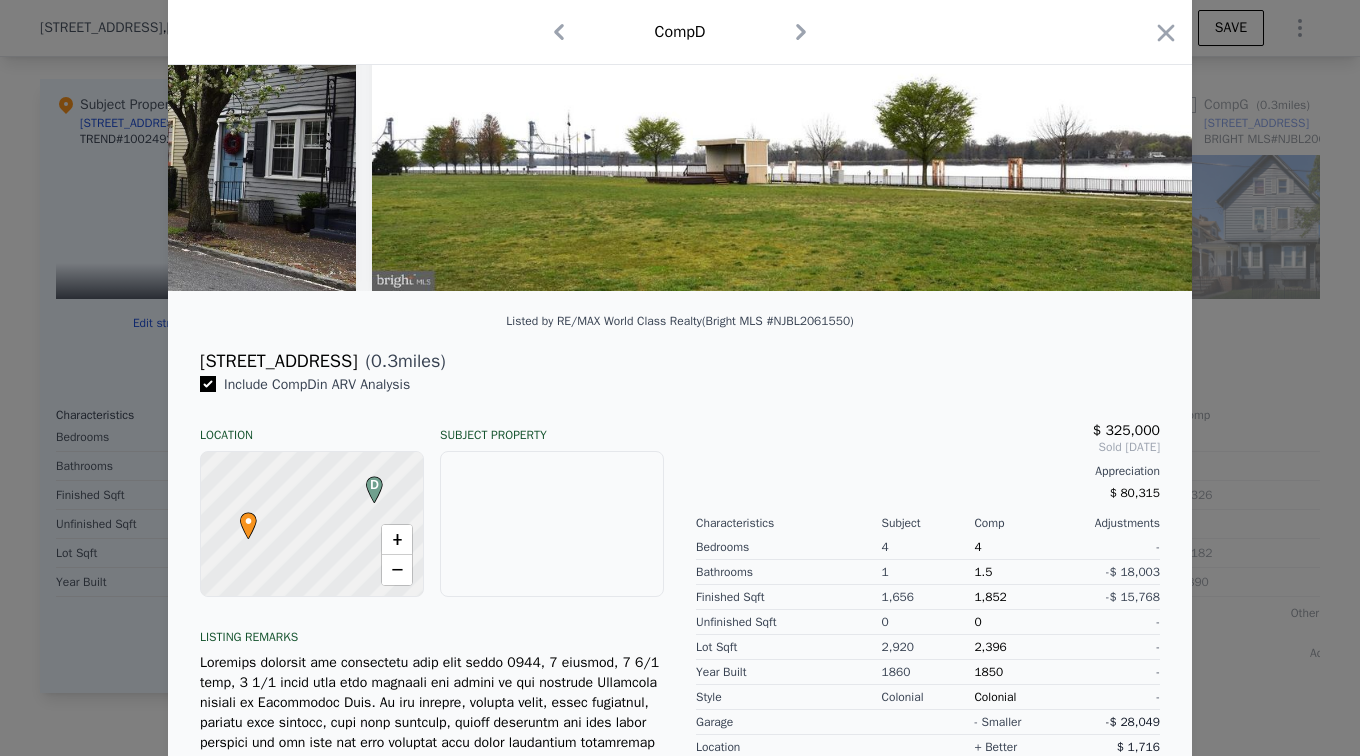 scroll, scrollTop: 0, scrollLeft: 0, axis: both 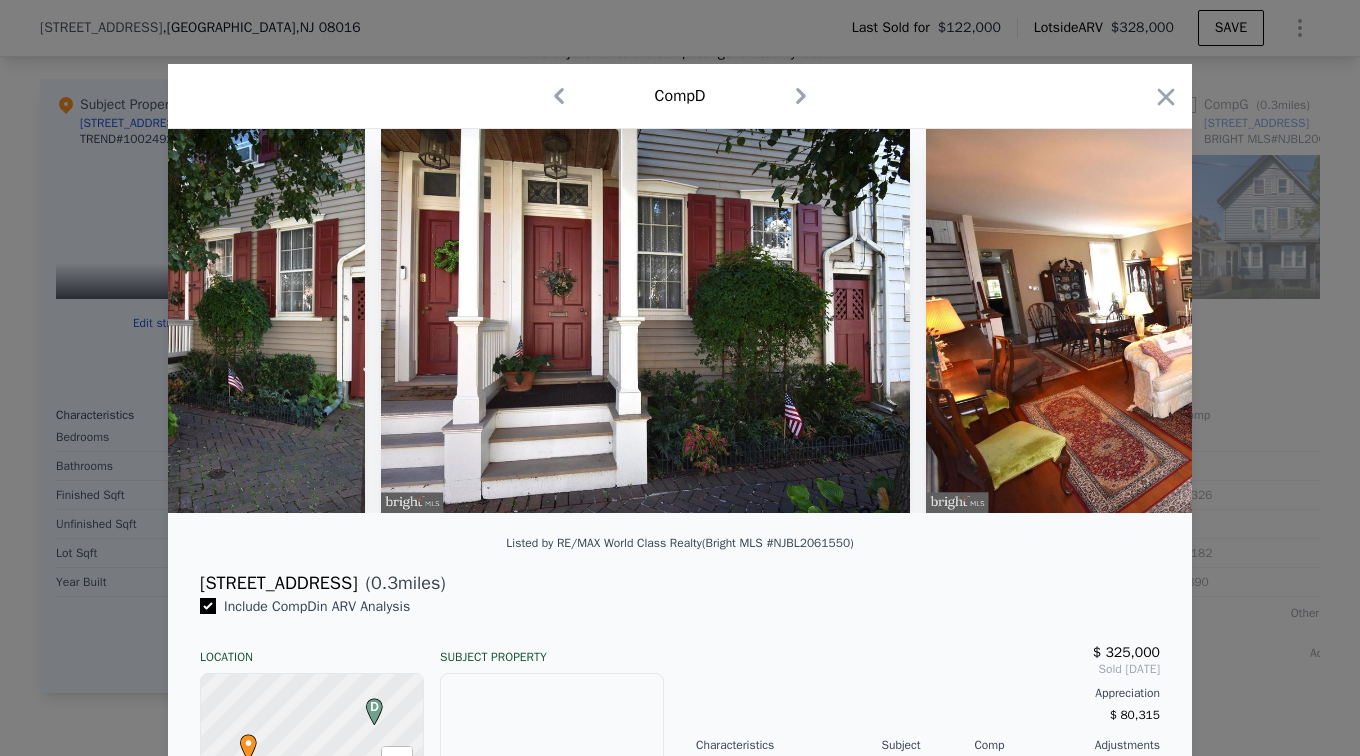 click 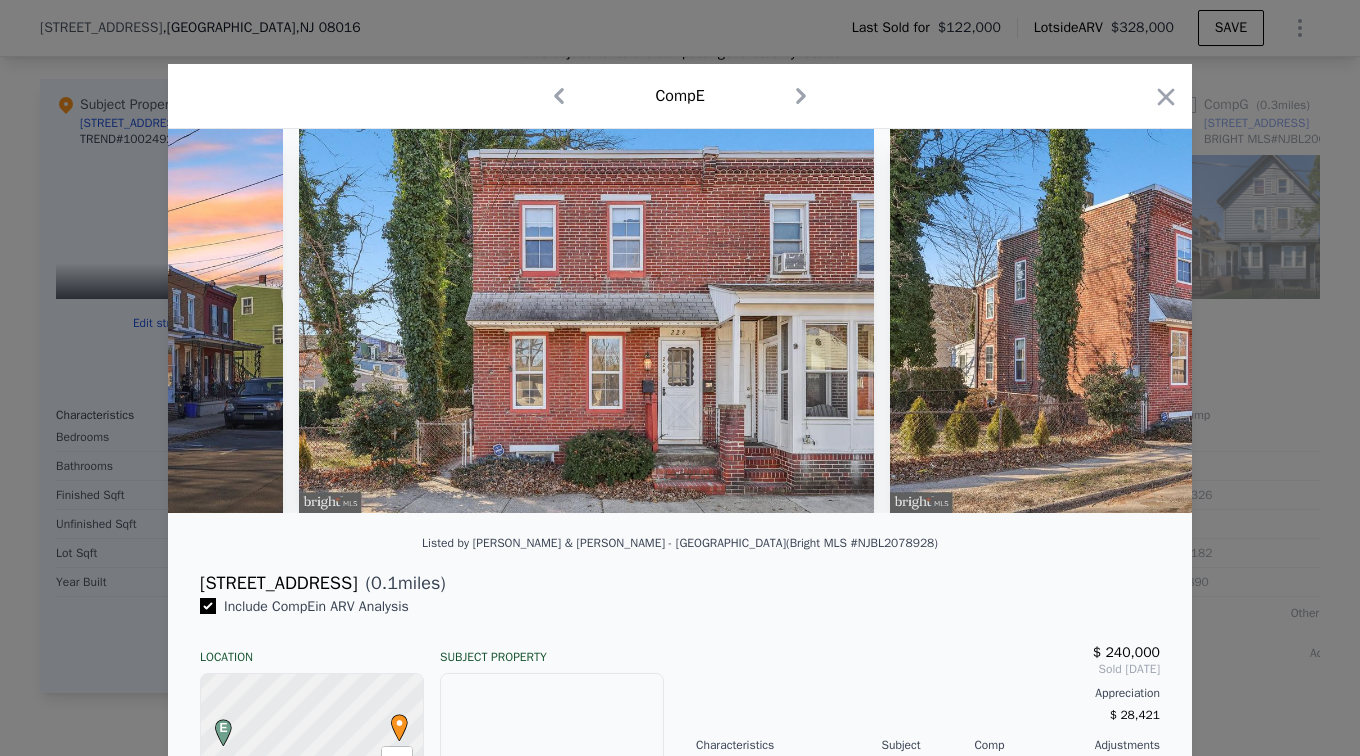scroll, scrollTop: 0, scrollLeft: 191, axis: horizontal 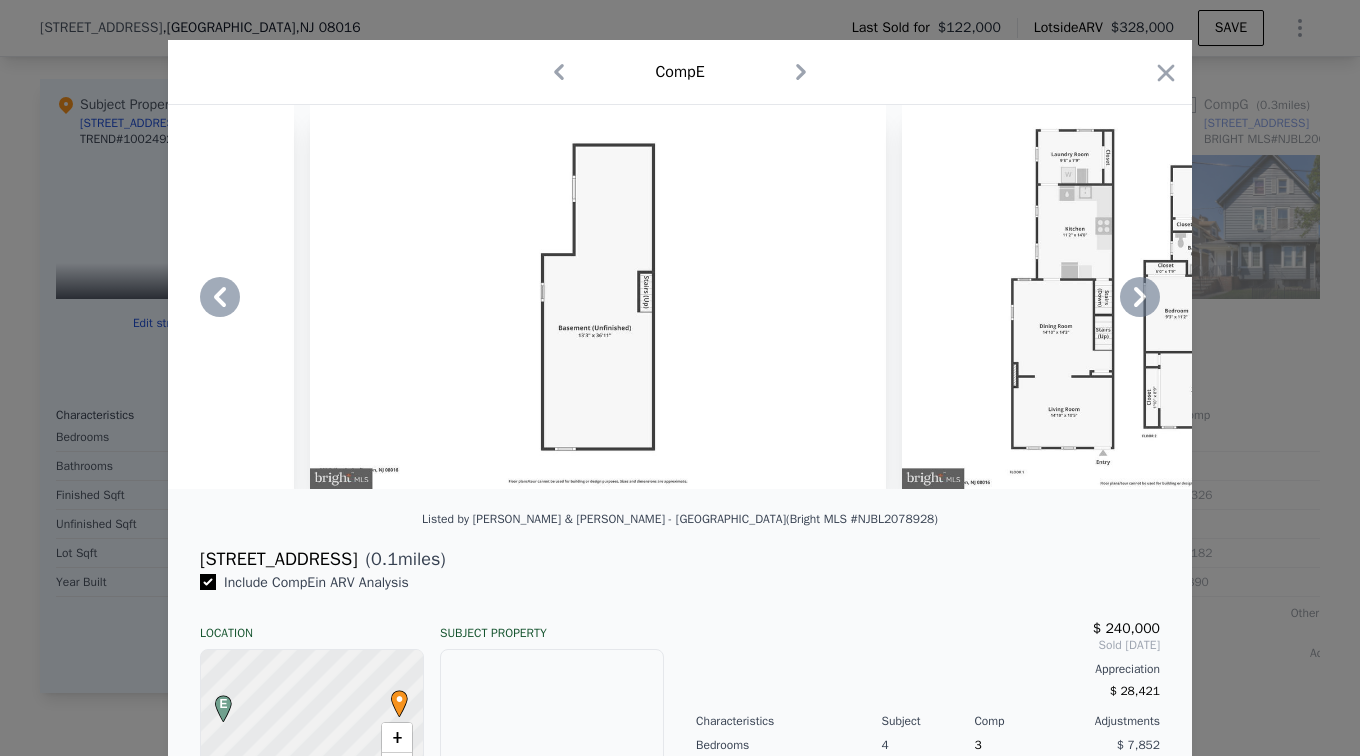drag, startPoint x: 1158, startPoint y: 72, endPoint x: 1019, endPoint y: 153, distance: 160.87883 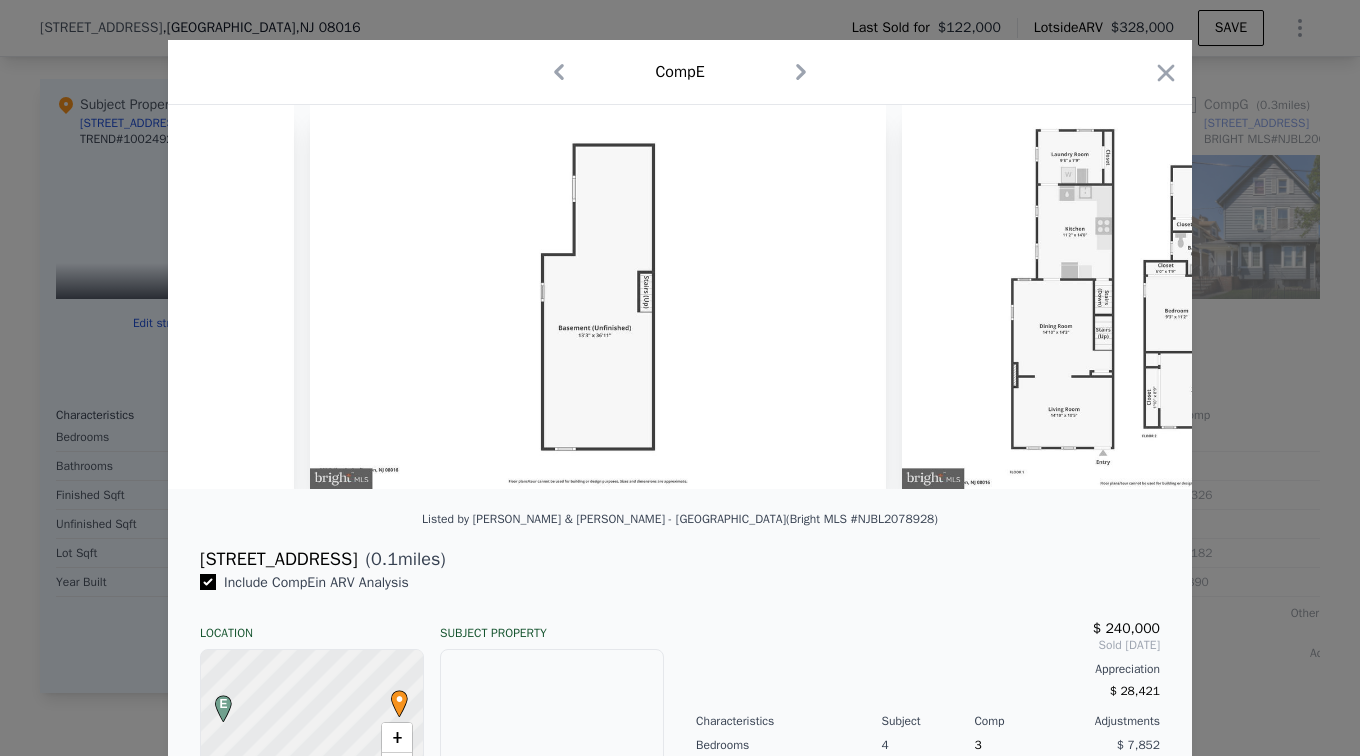 click 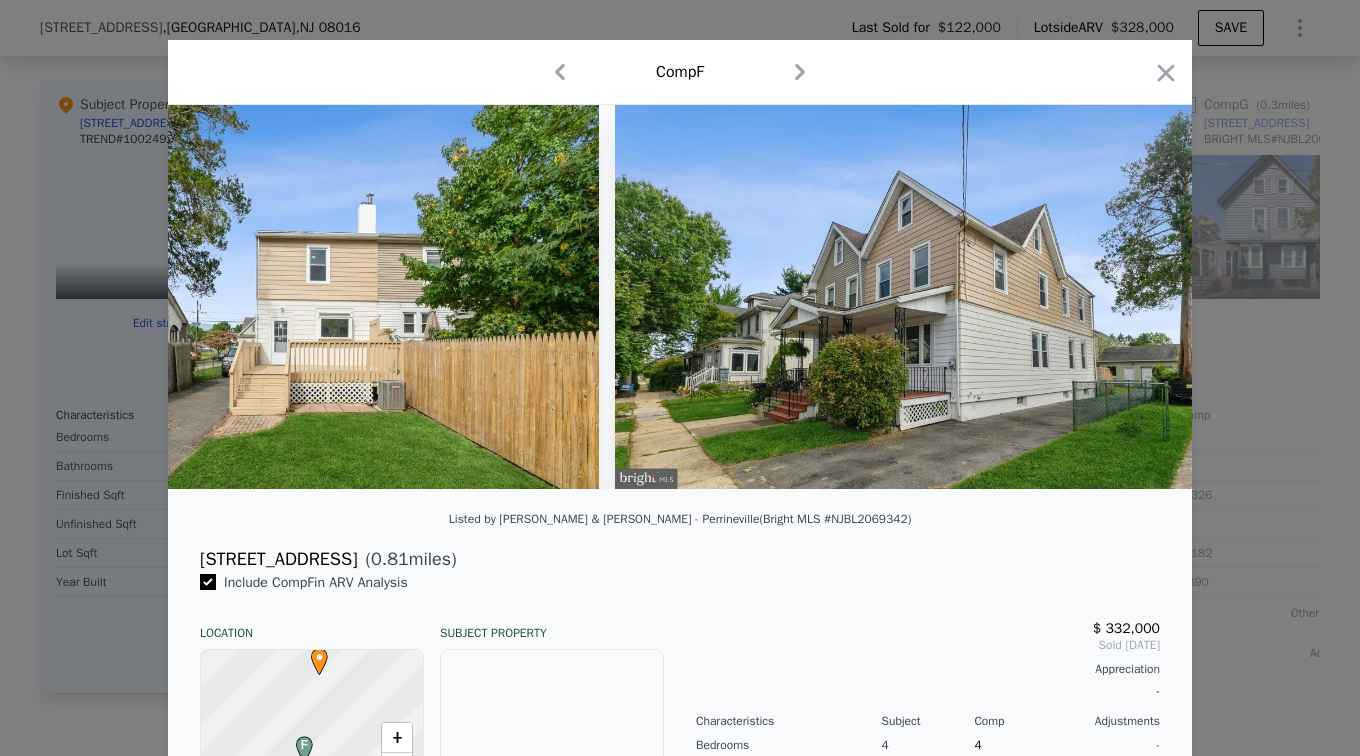 scroll, scrollTop: 0, scrollLeft: 0, axis: both 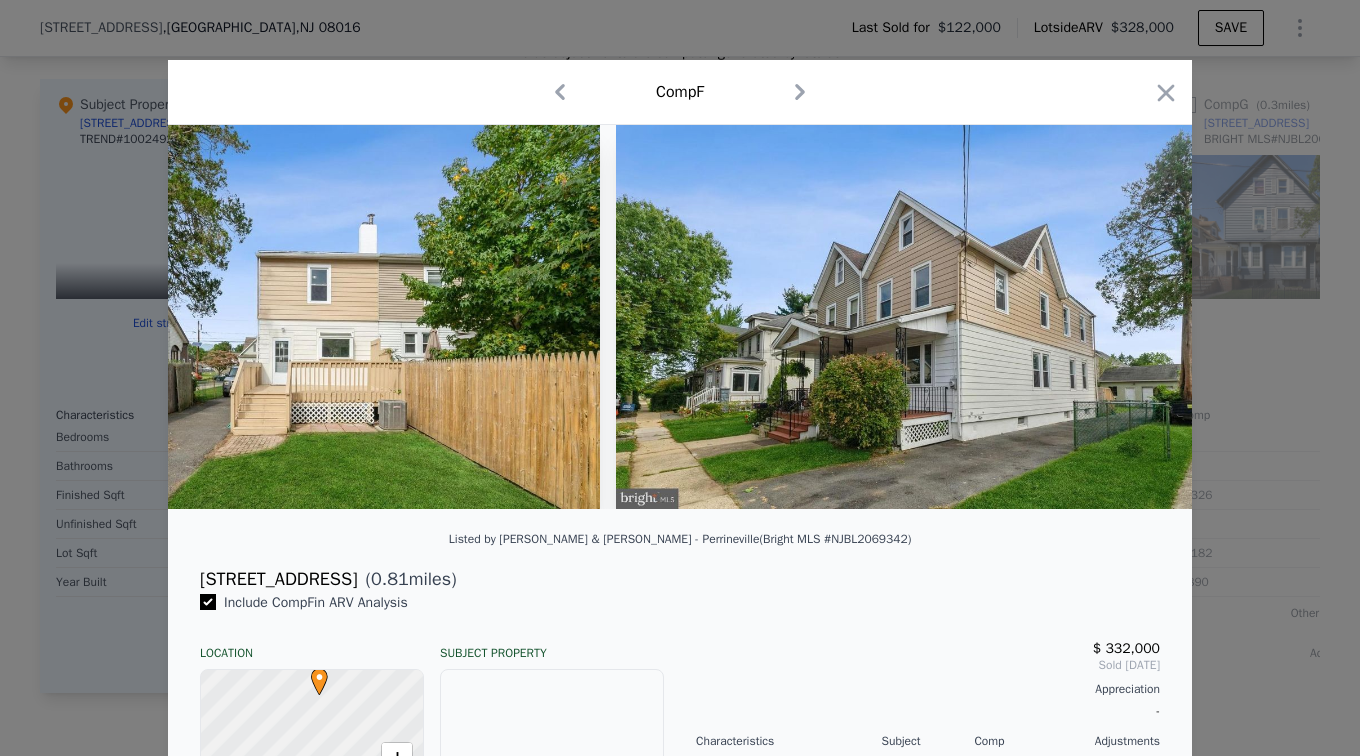 click 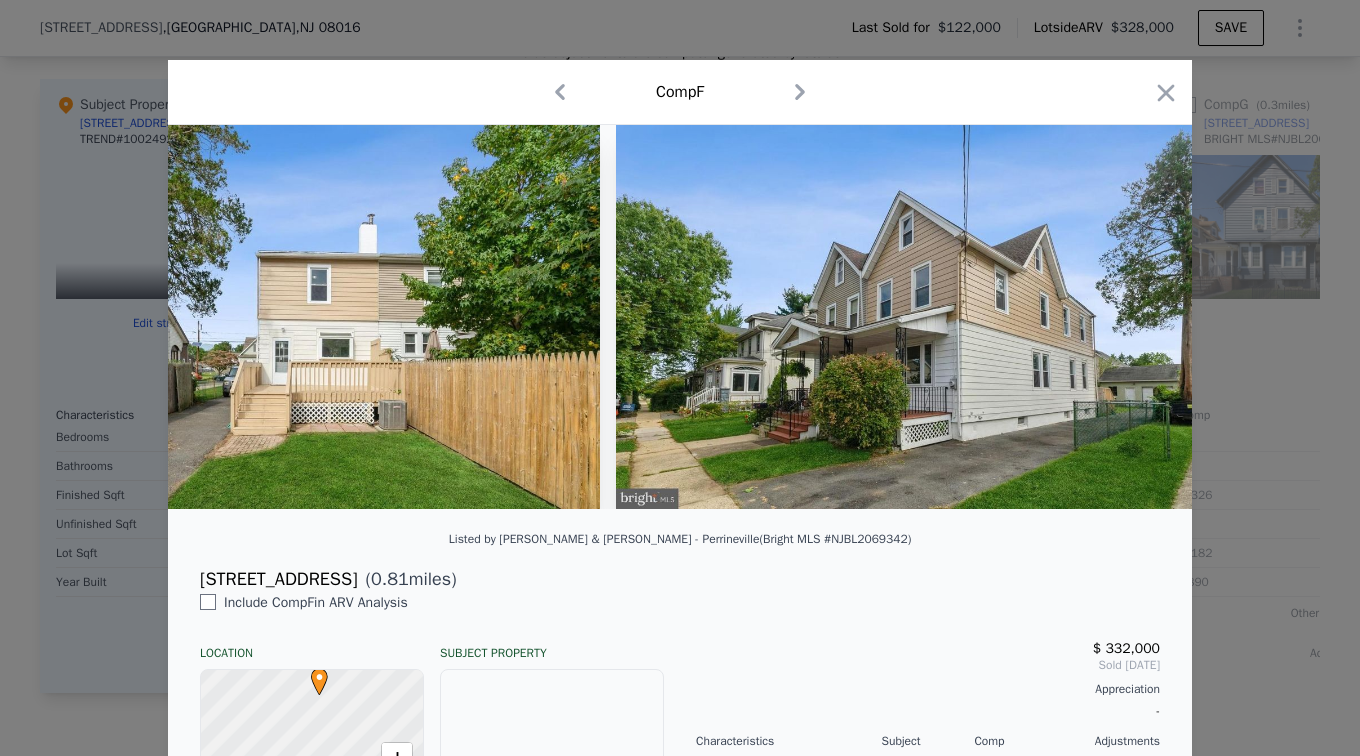 checkbox on "false" 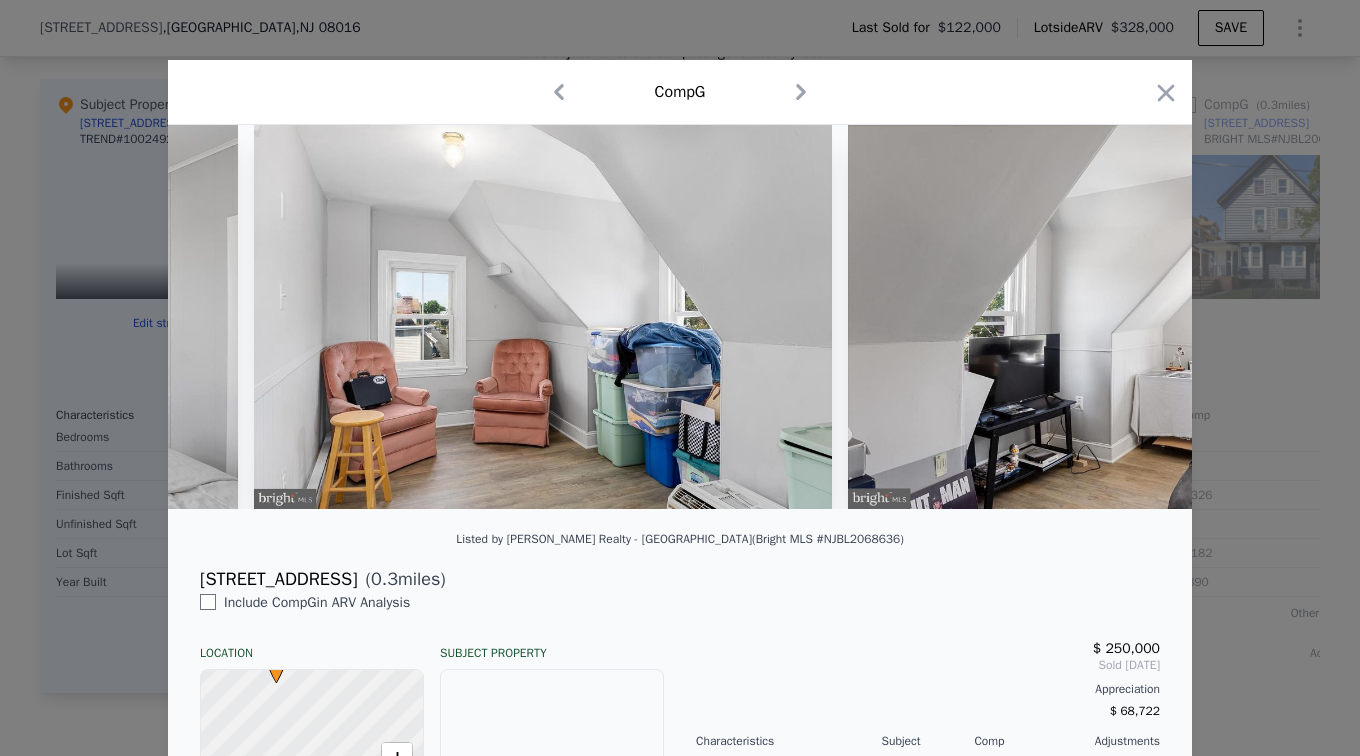 scroll, scrollTop: 0, scrollLeft: 11809, axis: horizontal 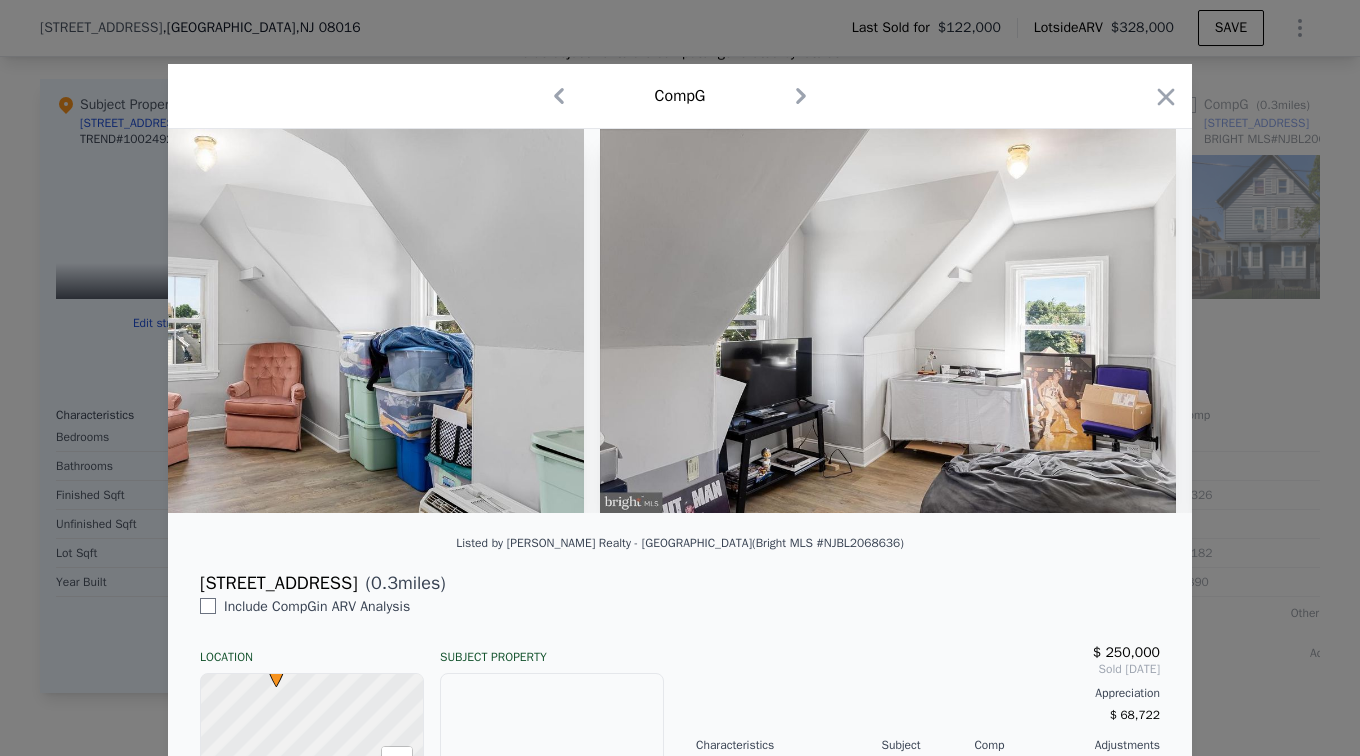 click 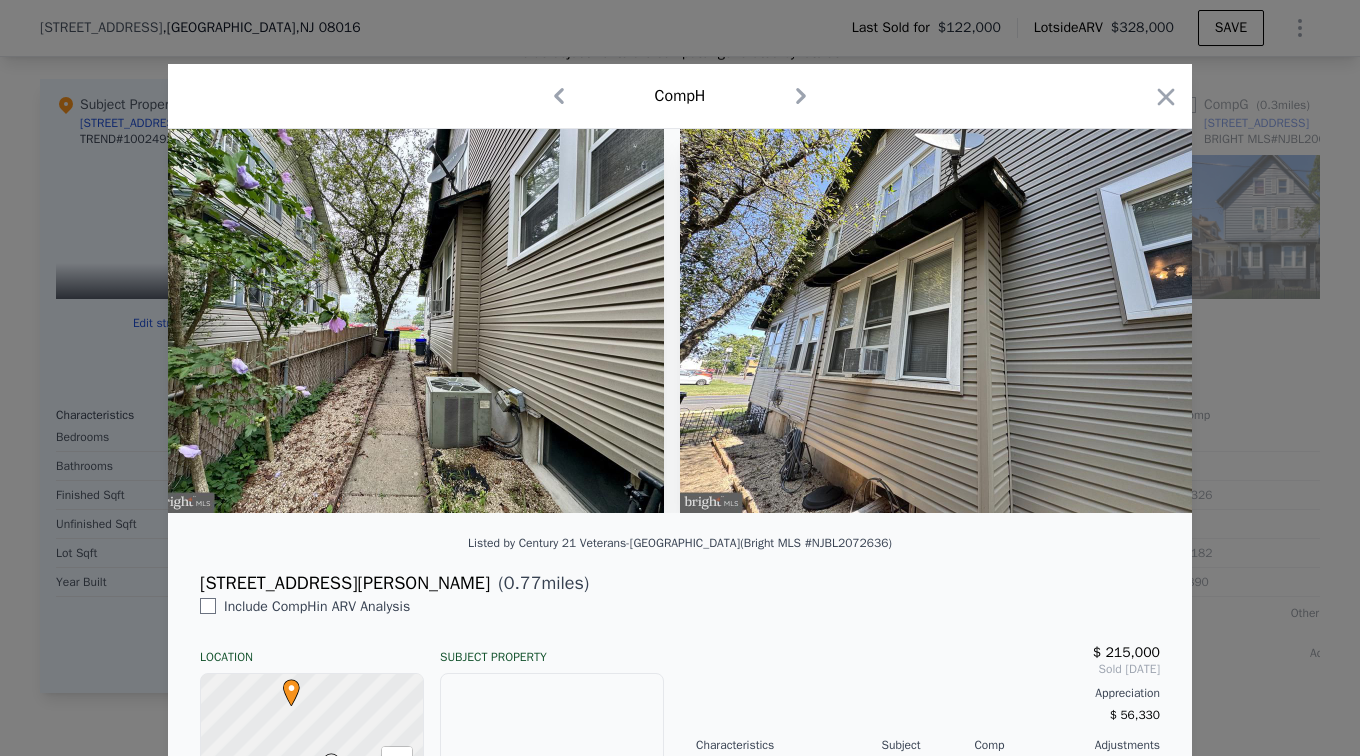 scroll, scrollTop: 0, scrollLeft: 0, axis: both 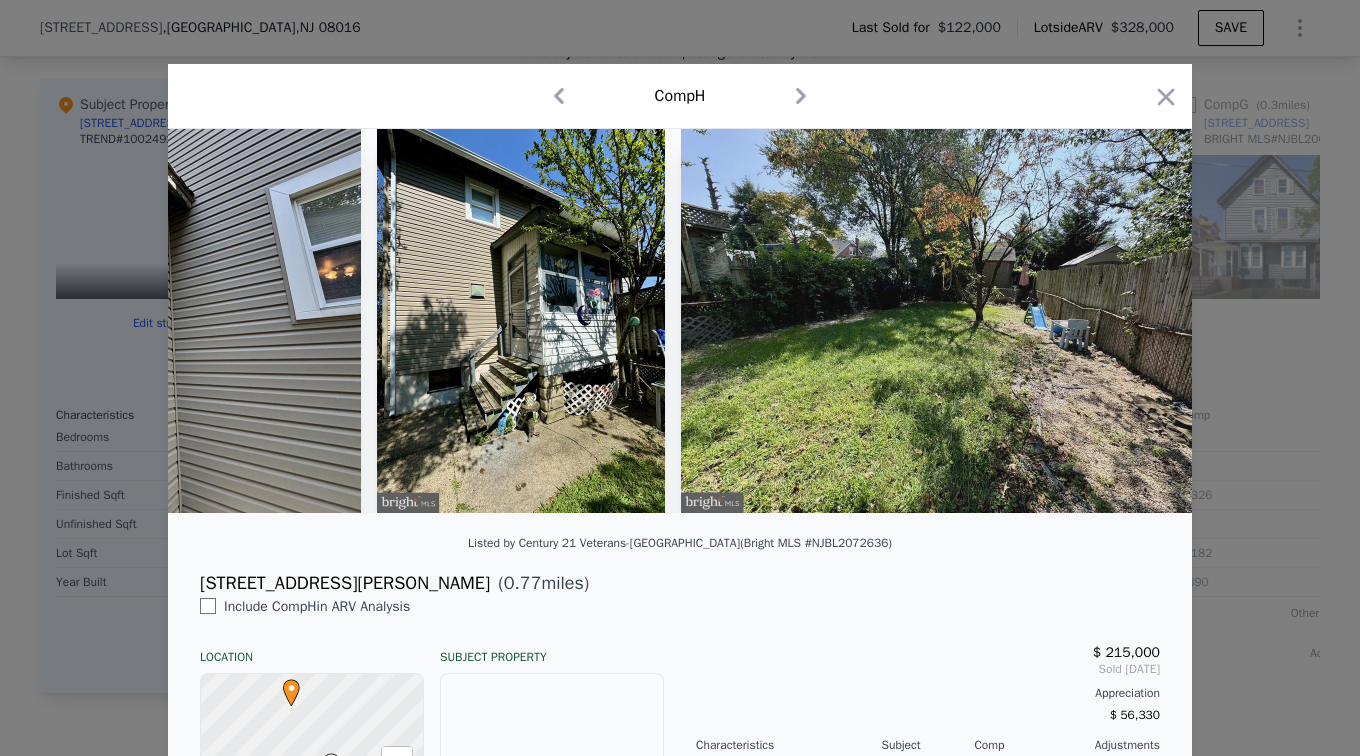 click 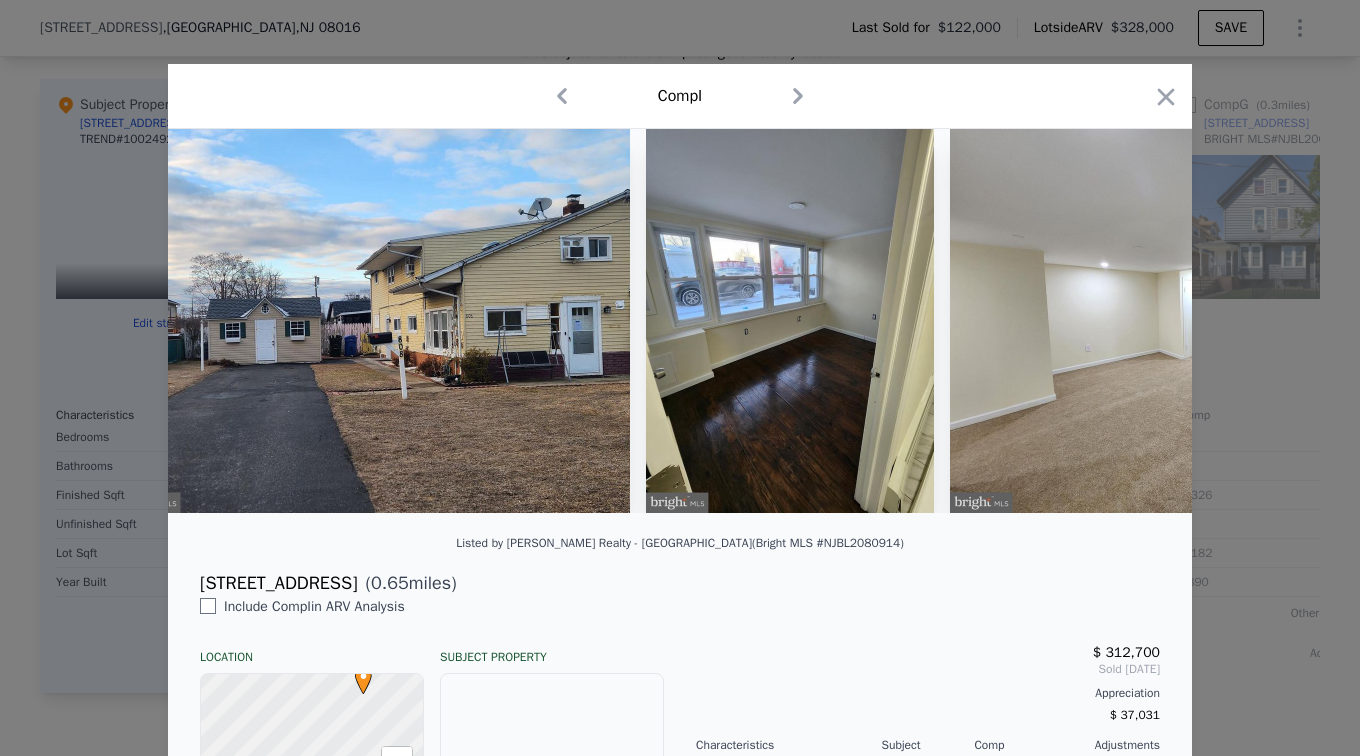 scroll, scrollTop: 0, scrollLeft: 4096, axis: horizontal 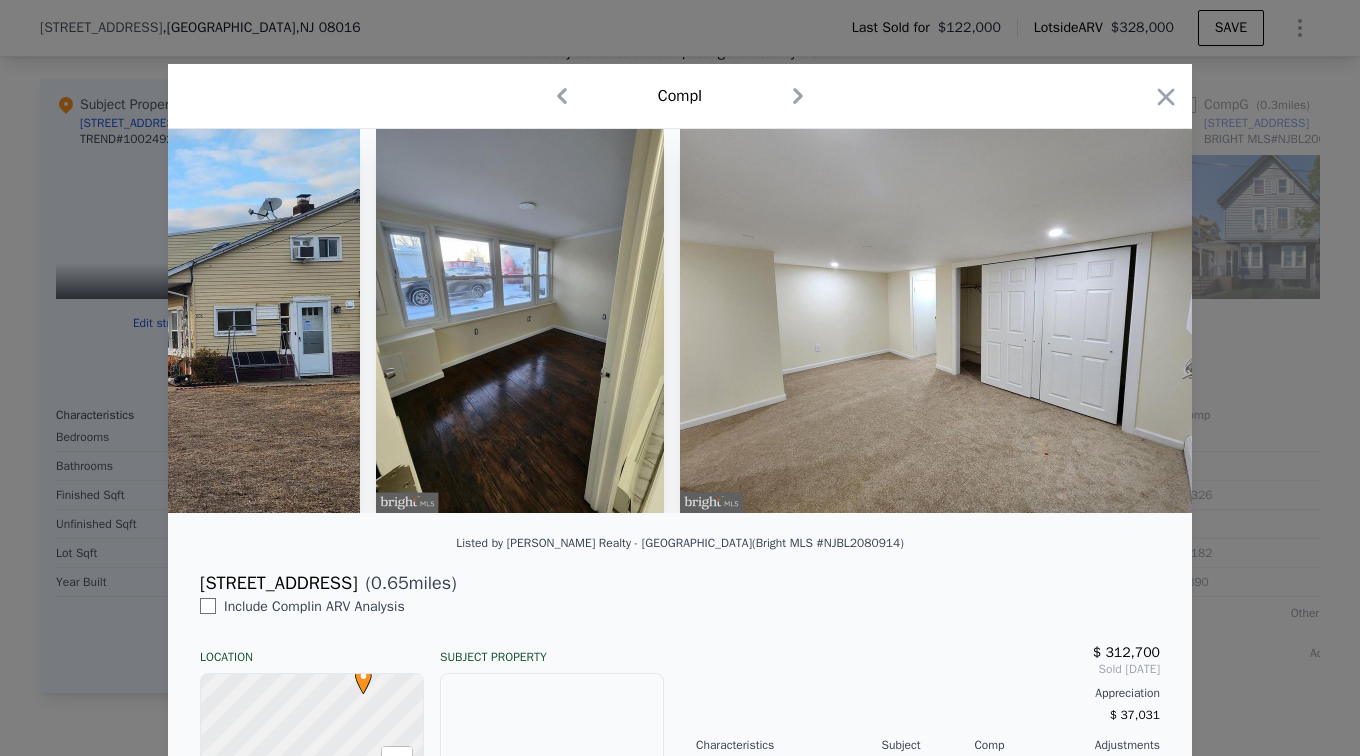click 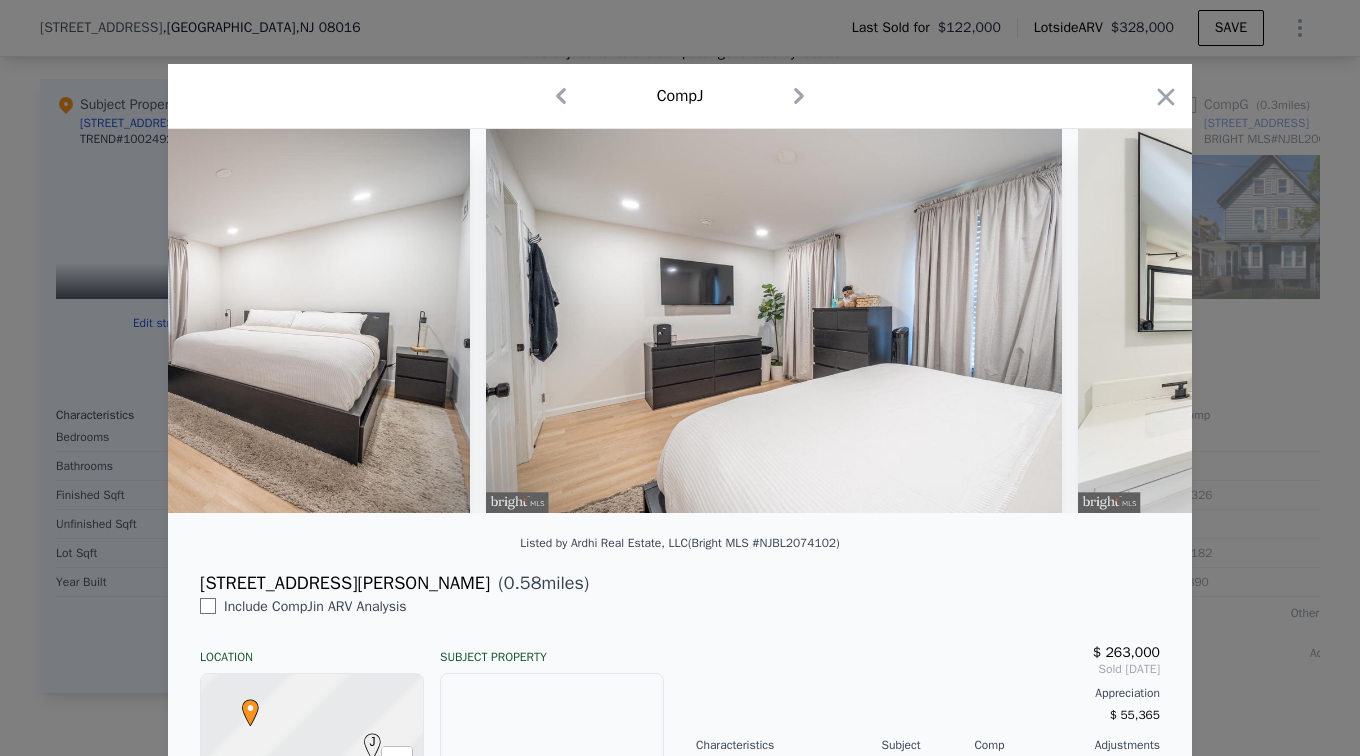 scroll, scrollTop: 0, scrollLeft: 0, axis: both 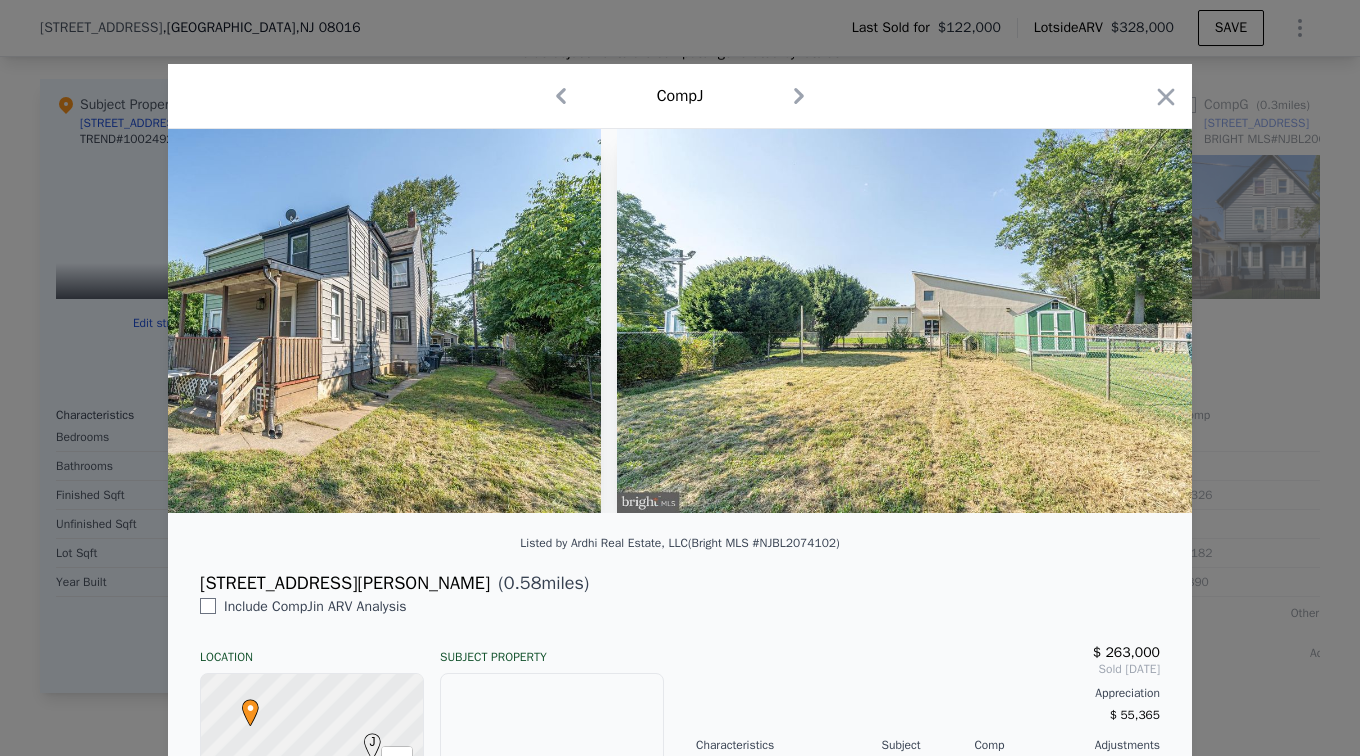 click 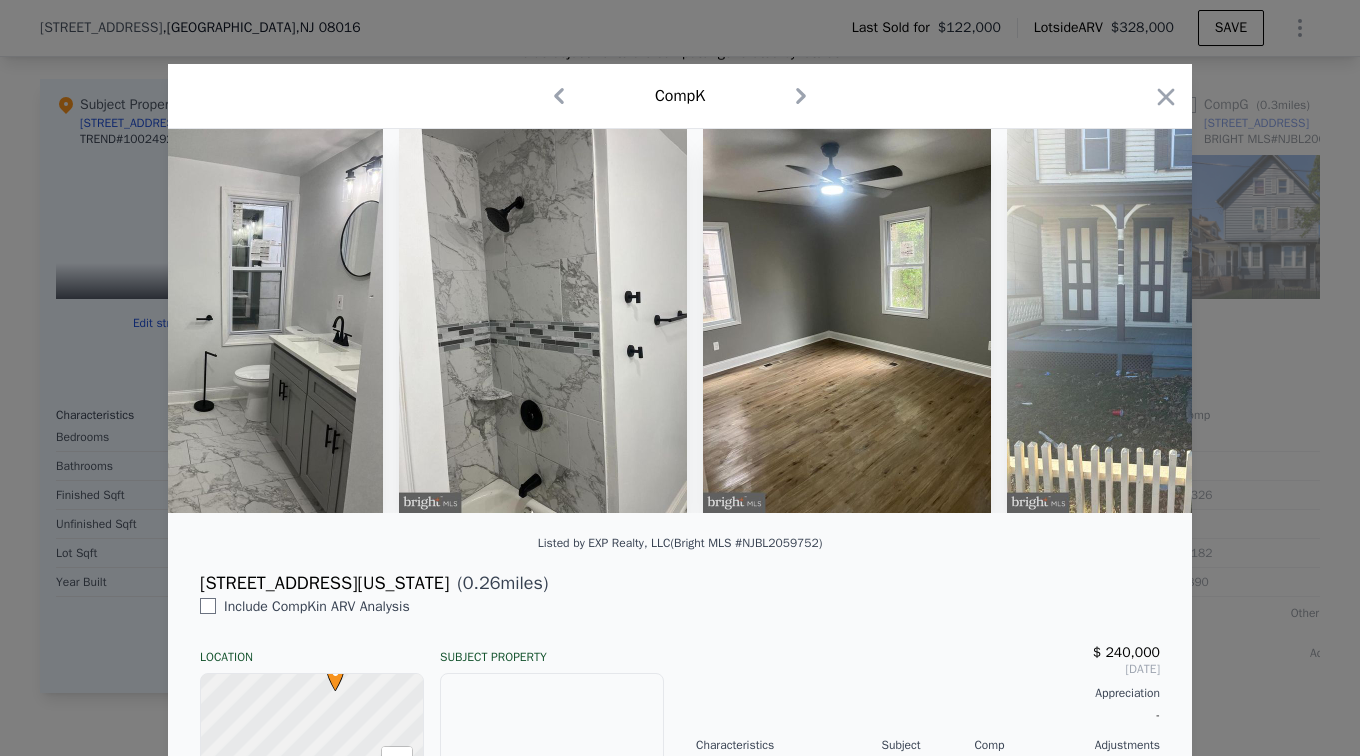 scroll, scrollTop: 0, scrollLeft: 2608, axis: horizontal 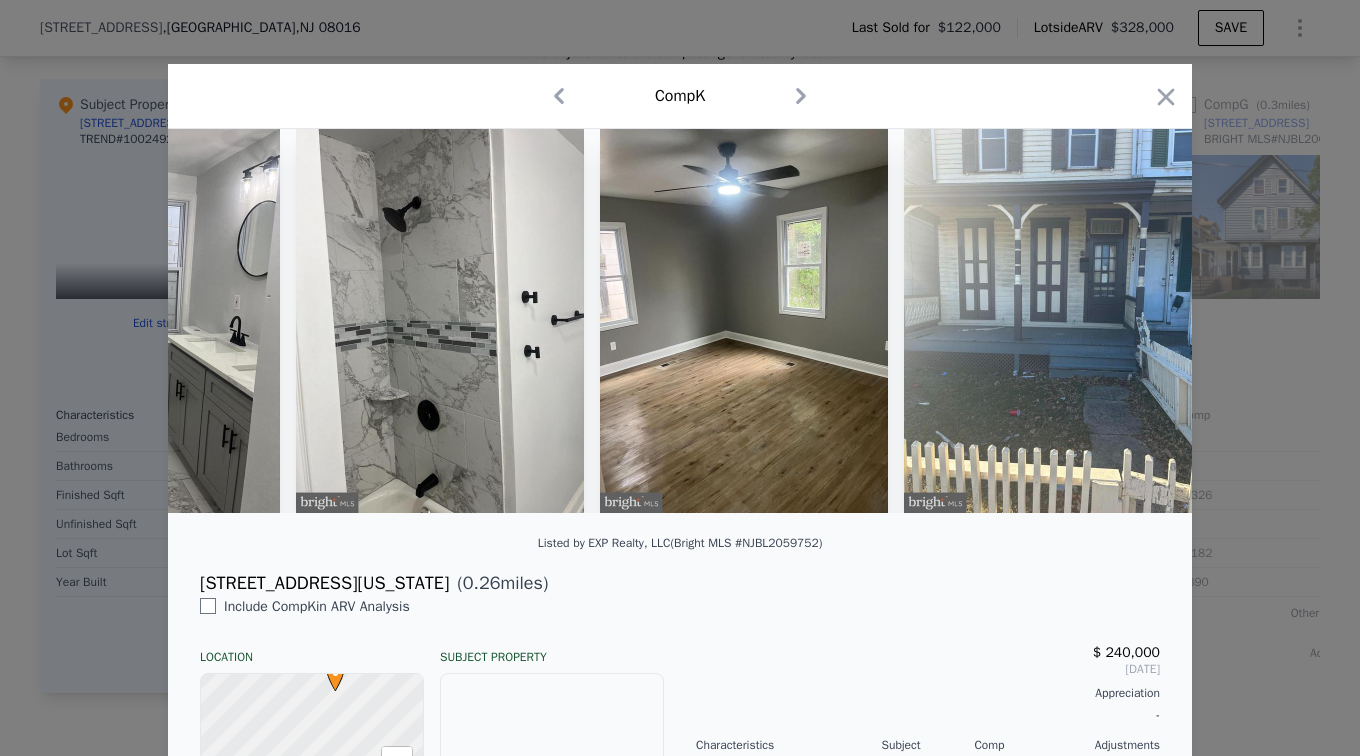 click 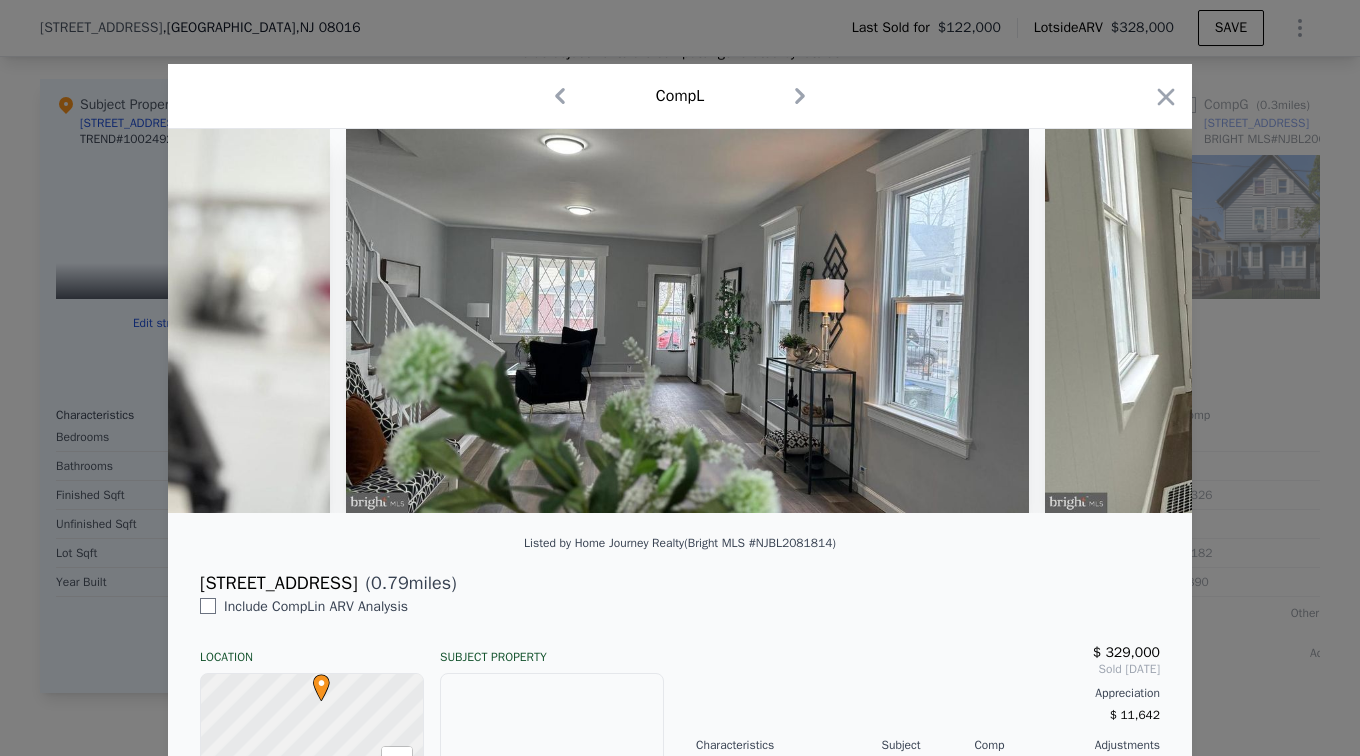 scroll, scrollTop: 0, scrollLeft: 8463, axis: horizontal 